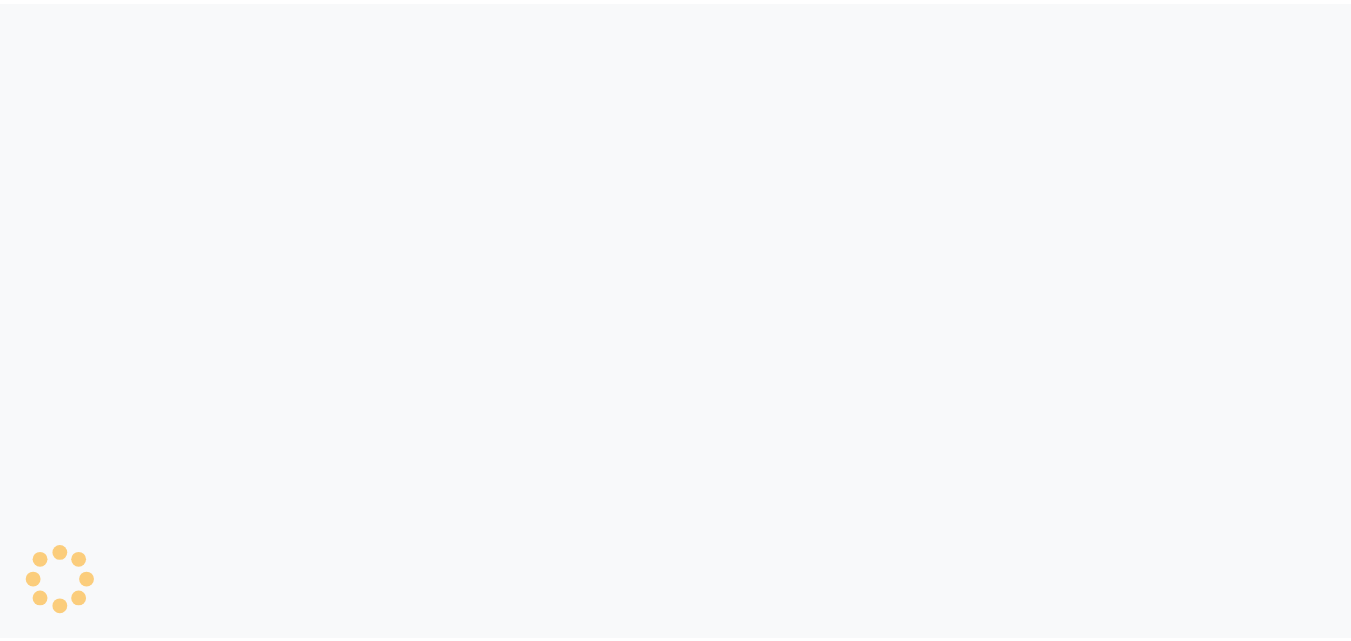 scroll, scrollTop: 0, scrollLeft: 0, axis: both 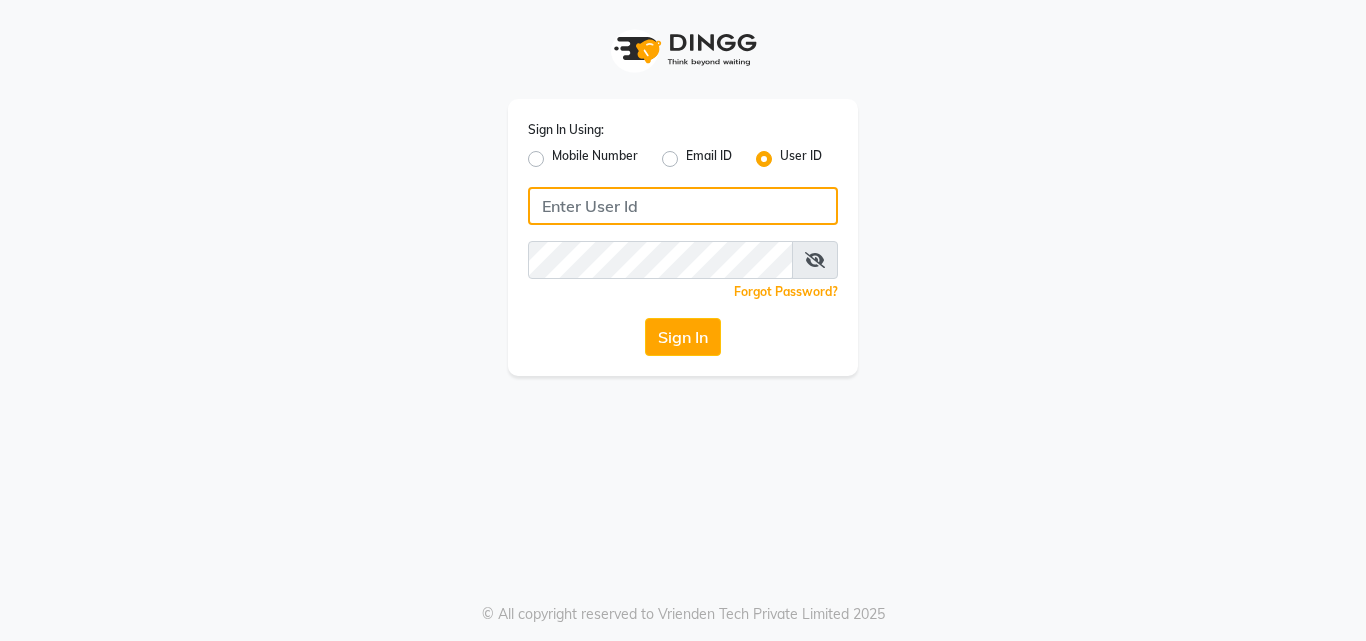 click 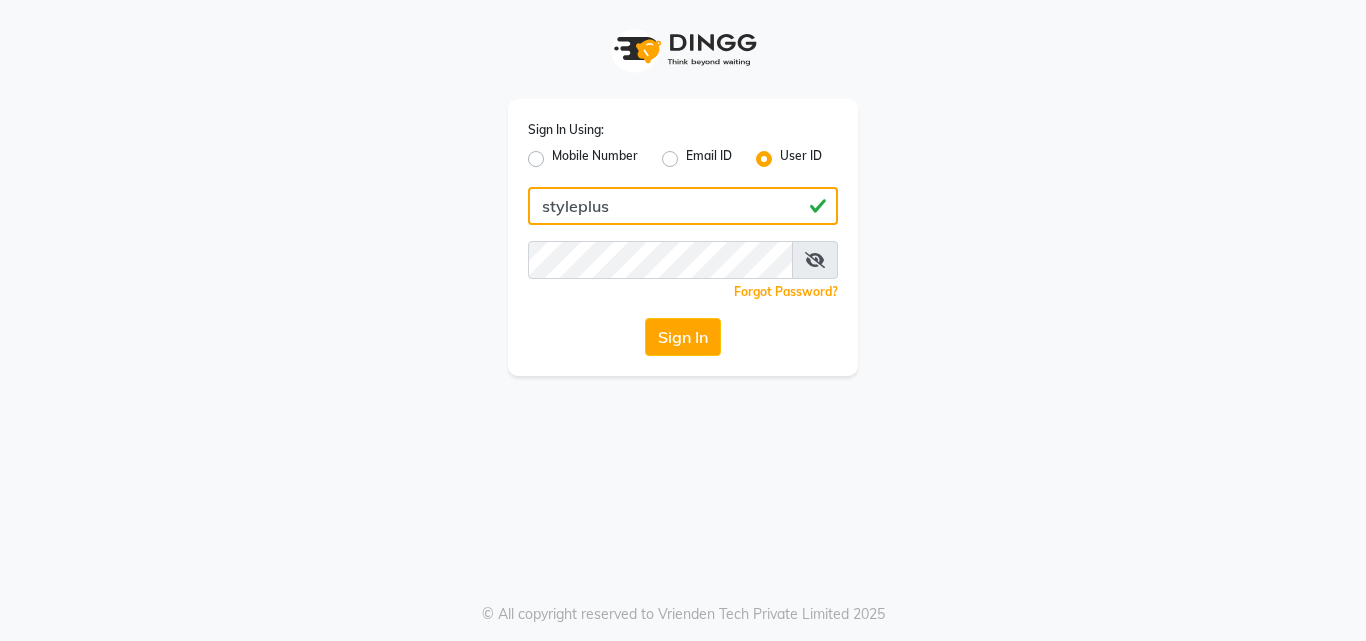 type on "styleplus" 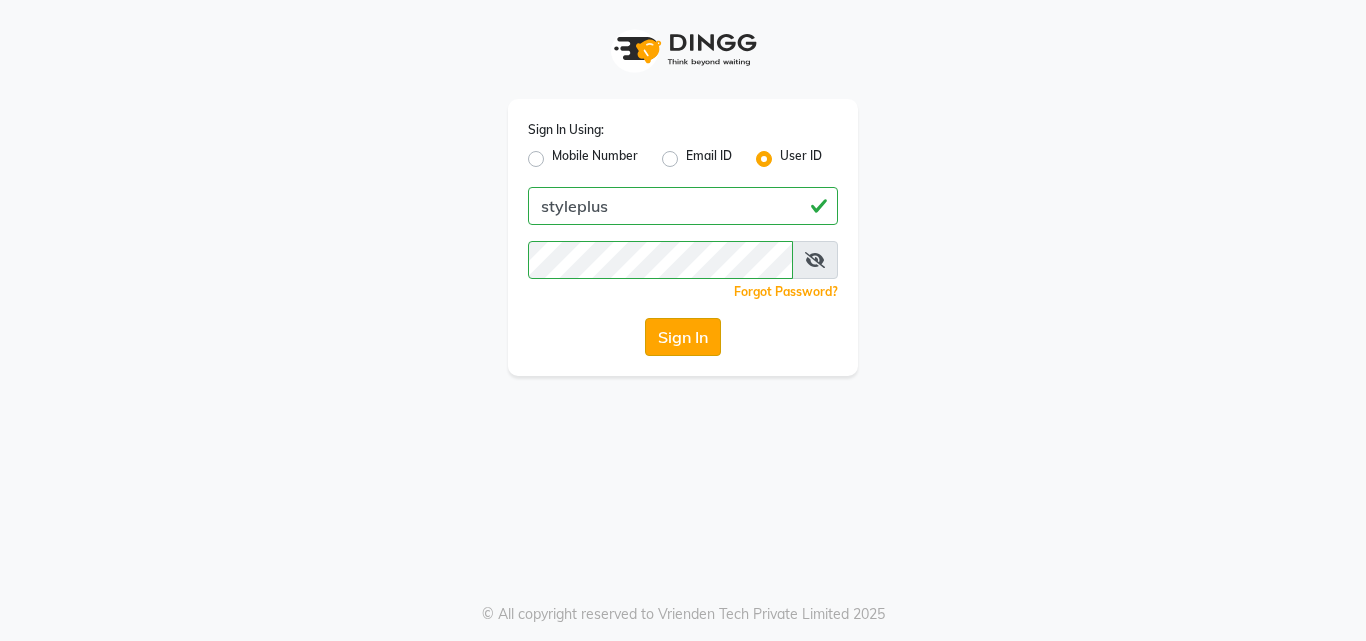 click on "Sign In" 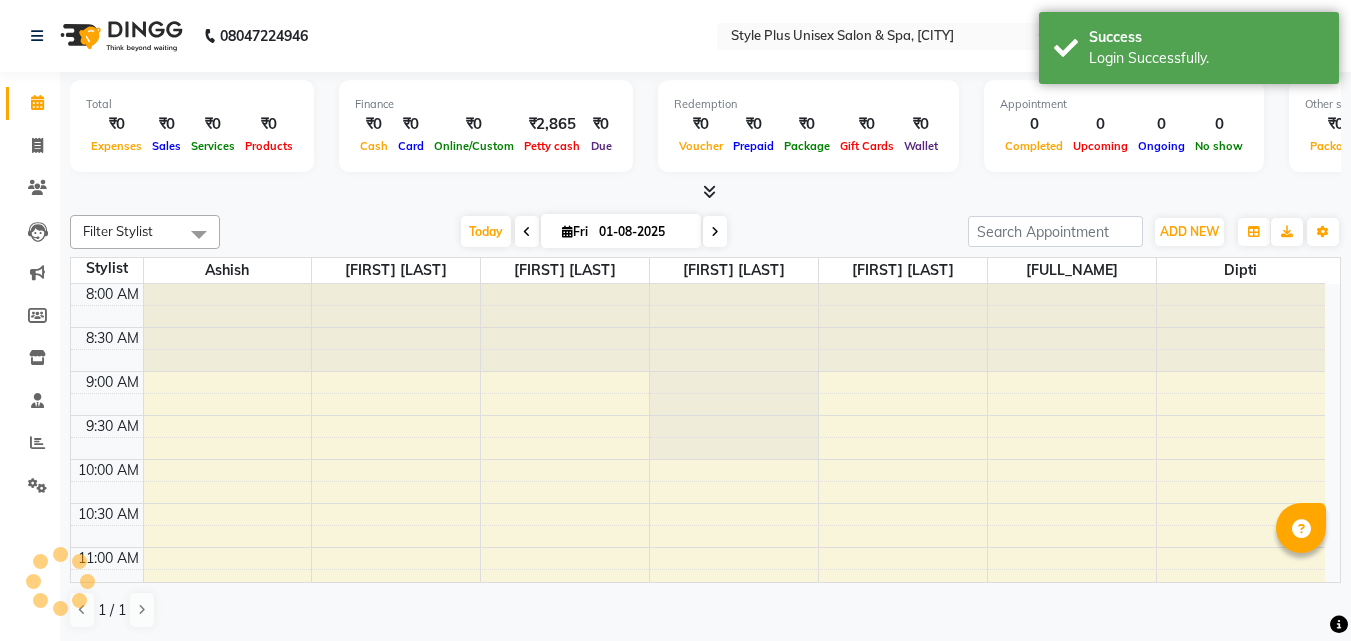 scroll, scrollTop: 0, scrollLeft: 0, axis: both 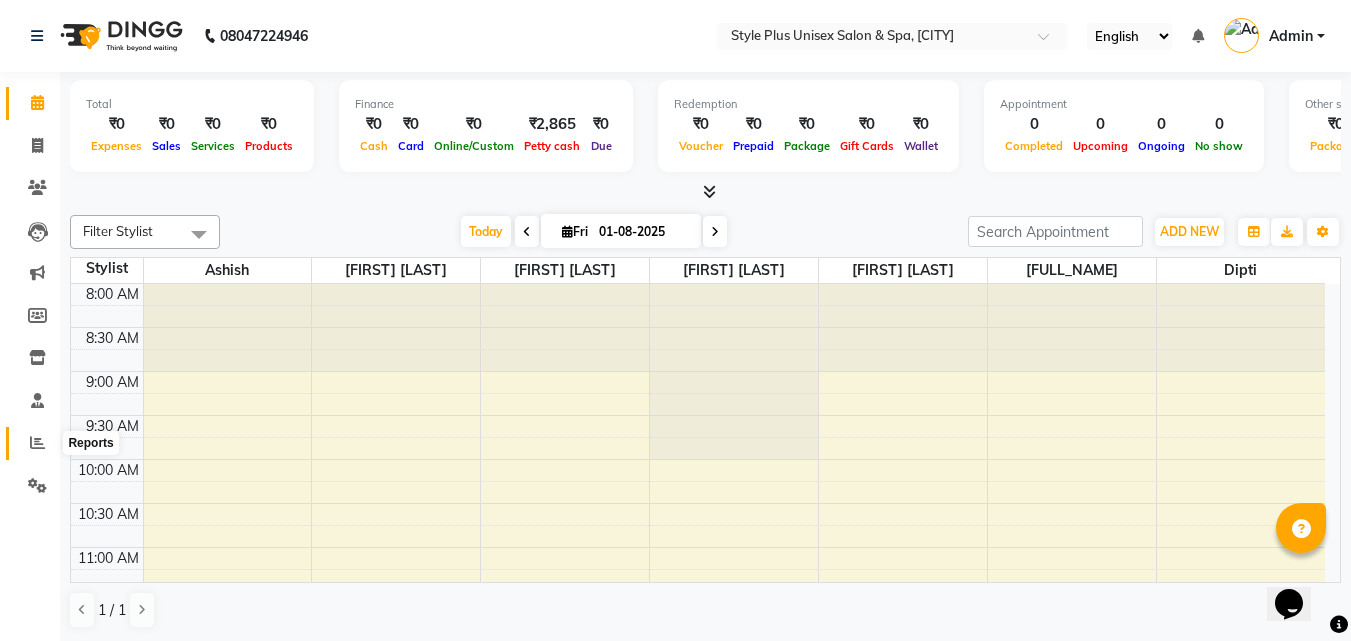 click 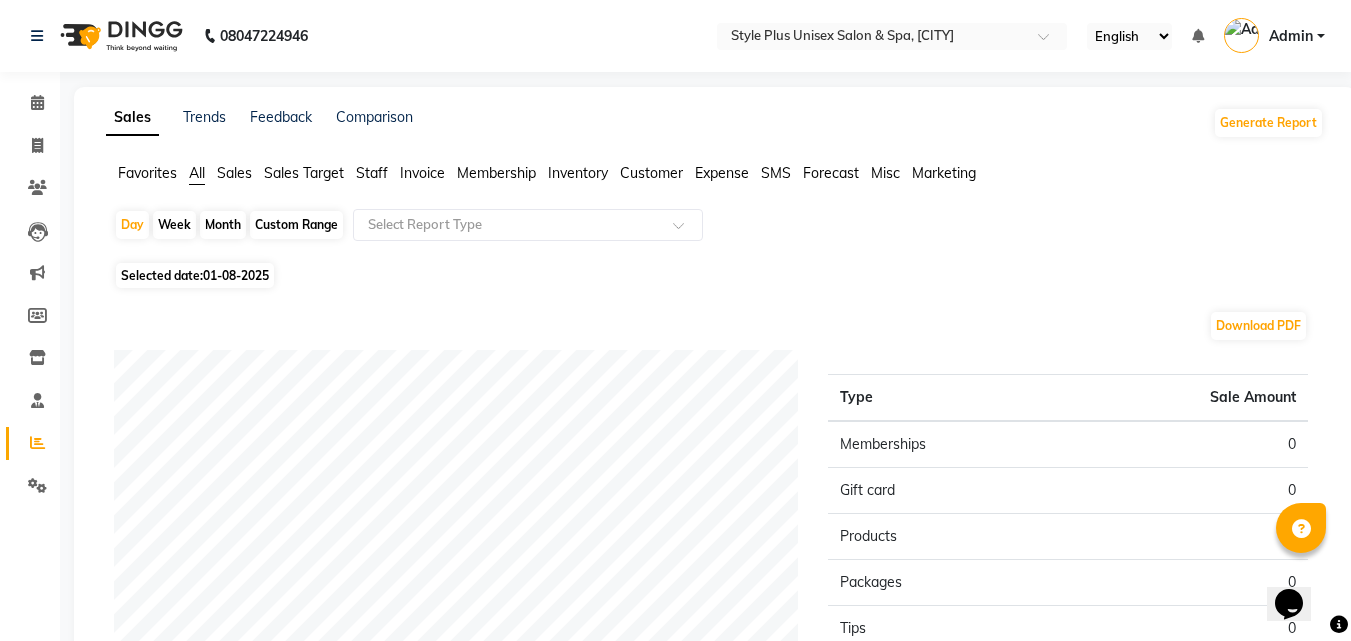click on "Sales" 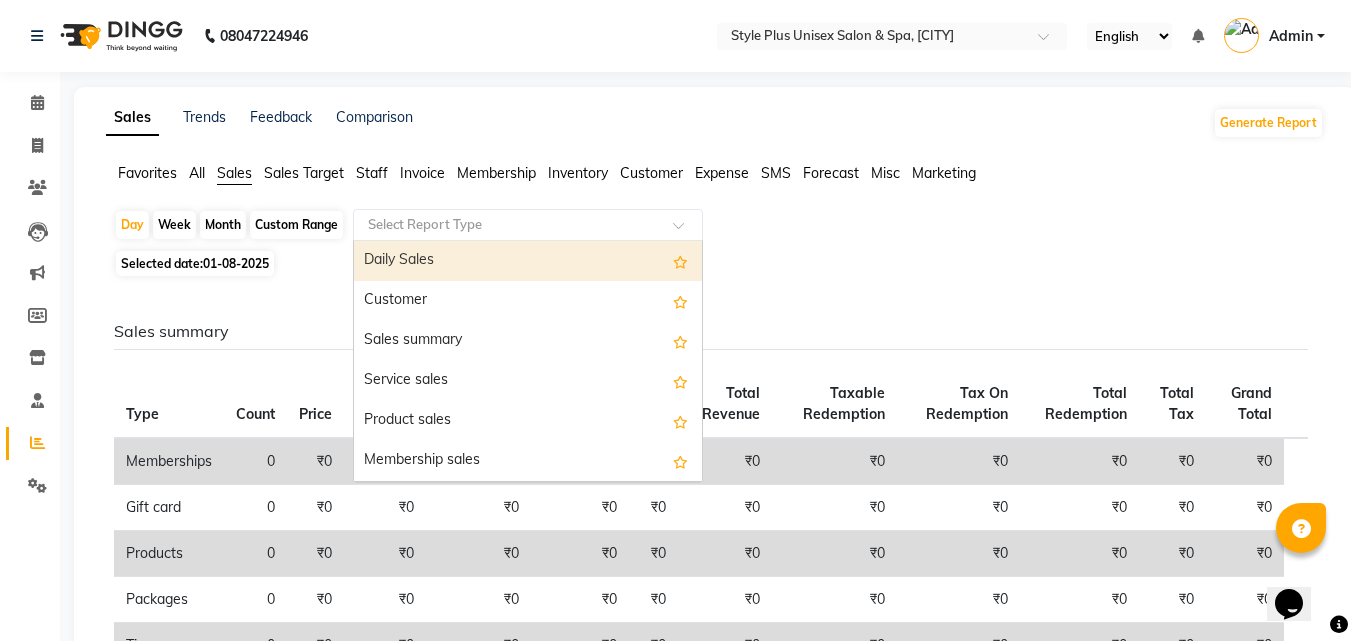 click on "Select Report Type" 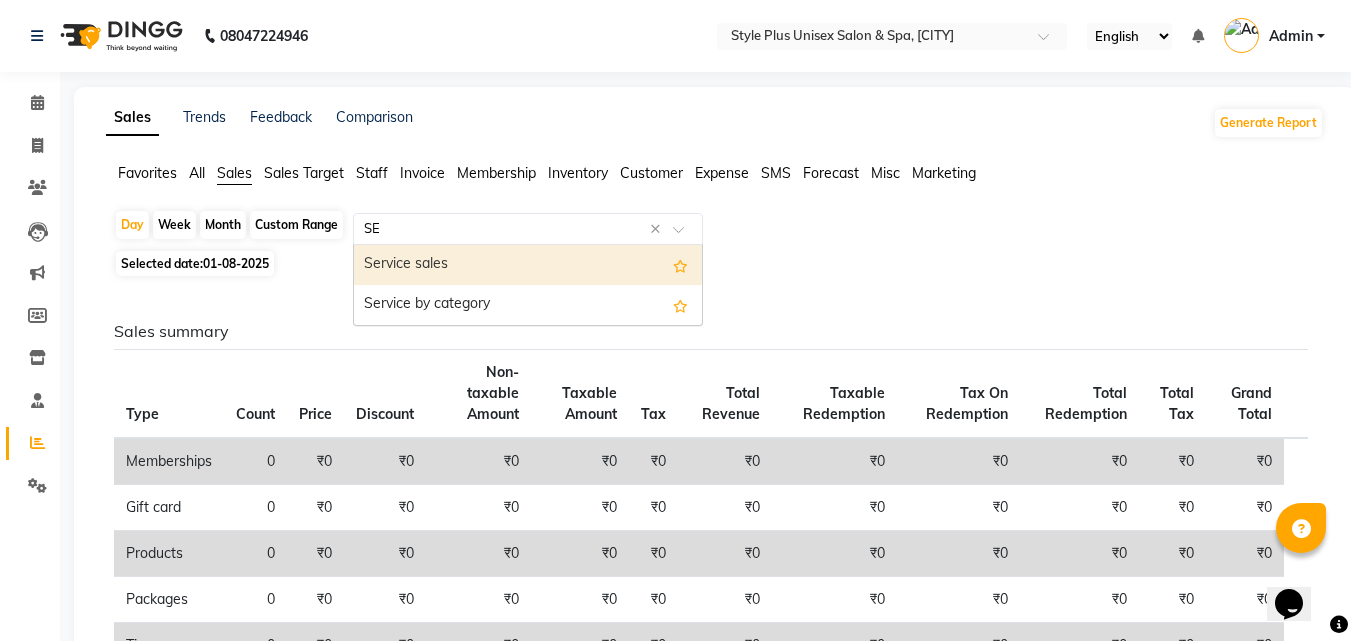 type on "S" 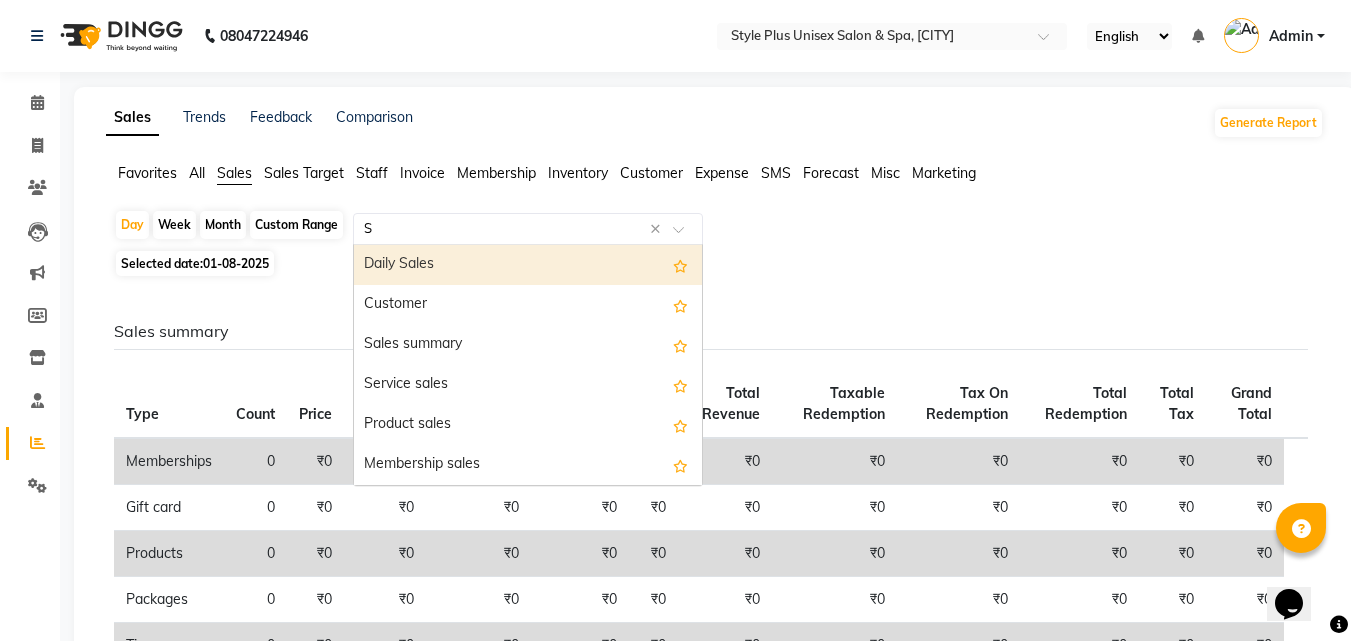 type 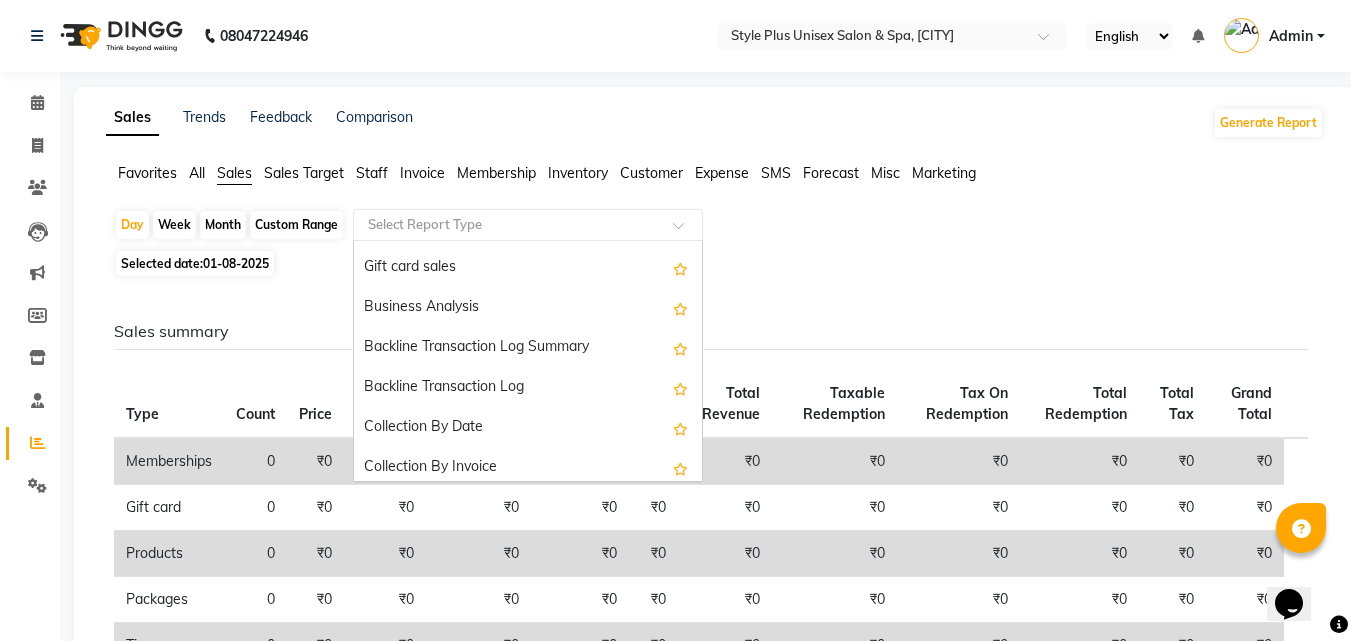 scroll, scrollTop: 480, scrollLeft: 0, axis: vertical 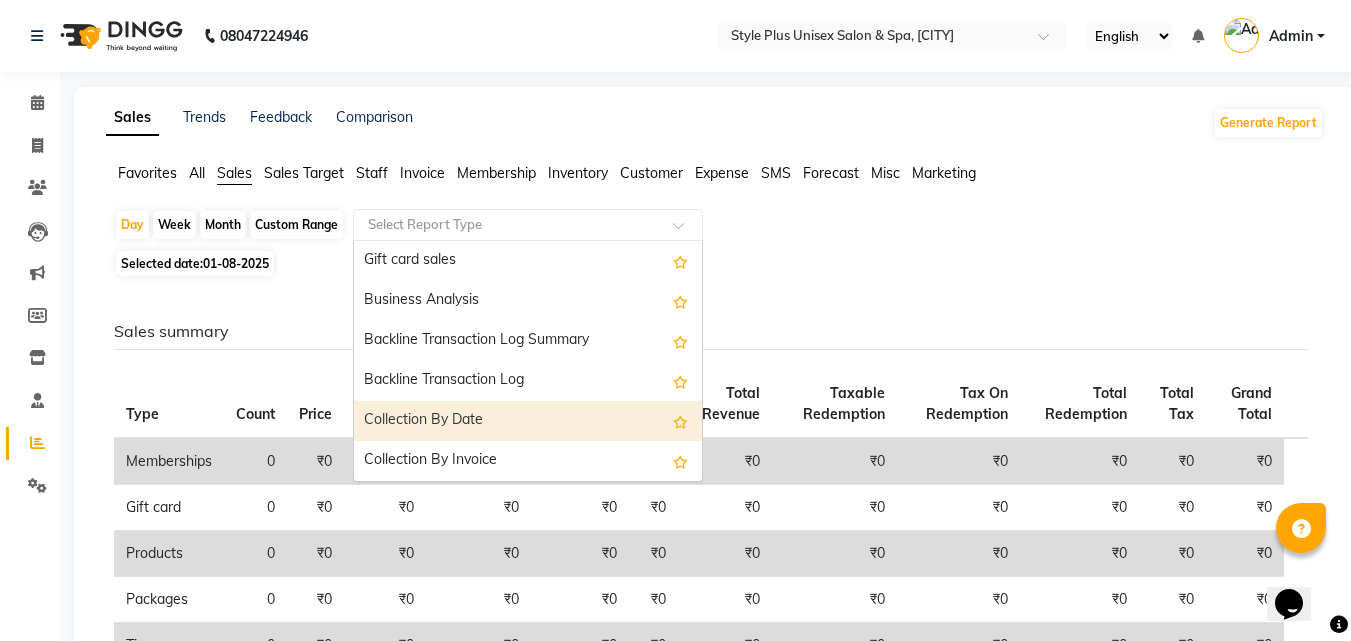 click on "Collection By Date" at bounding box center (528, 421) 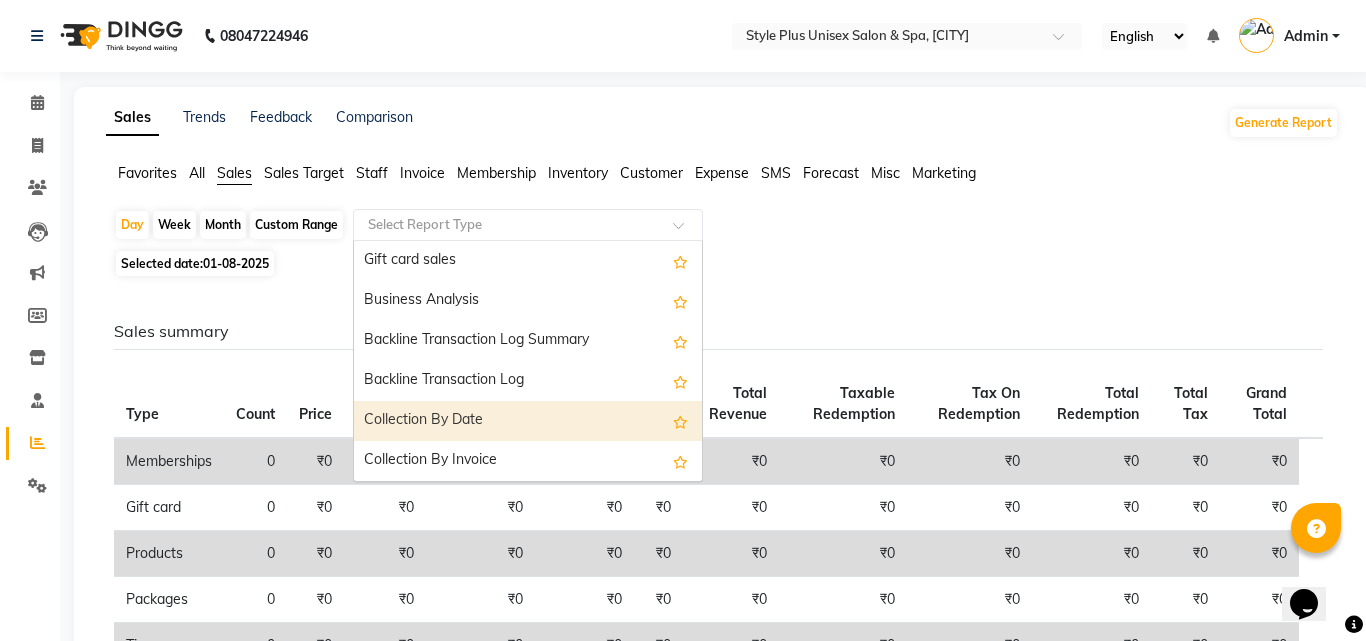 select on "full_report" 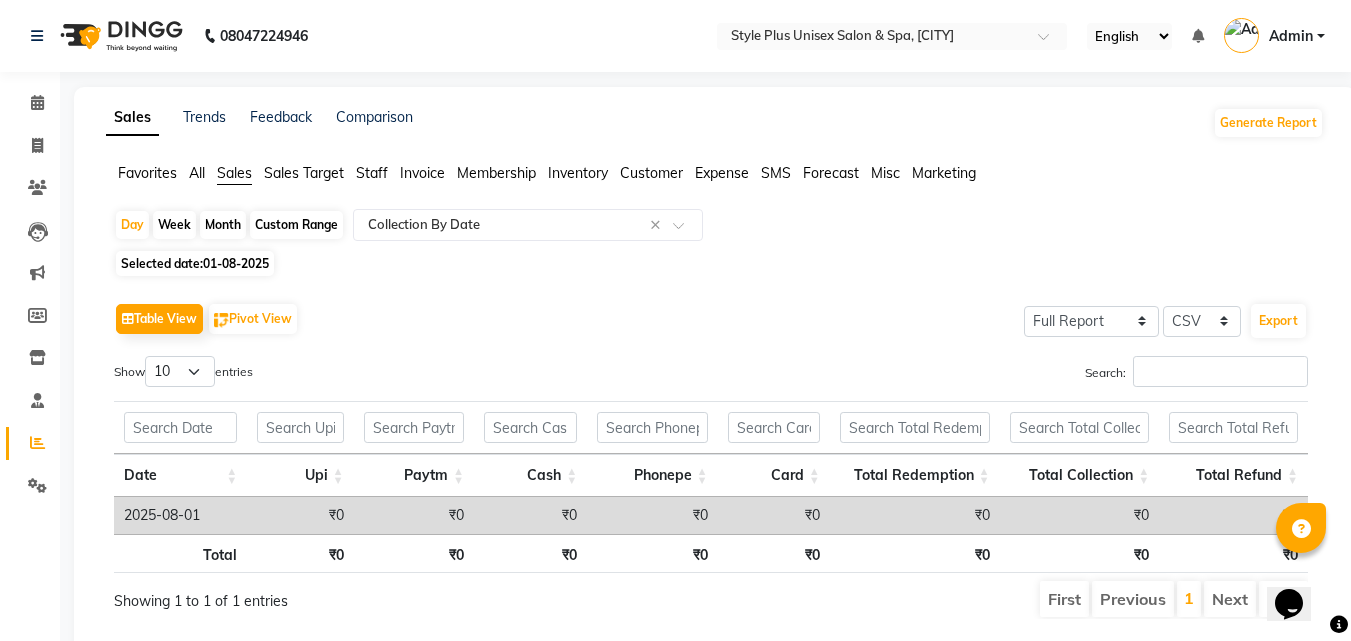 click on "Month" 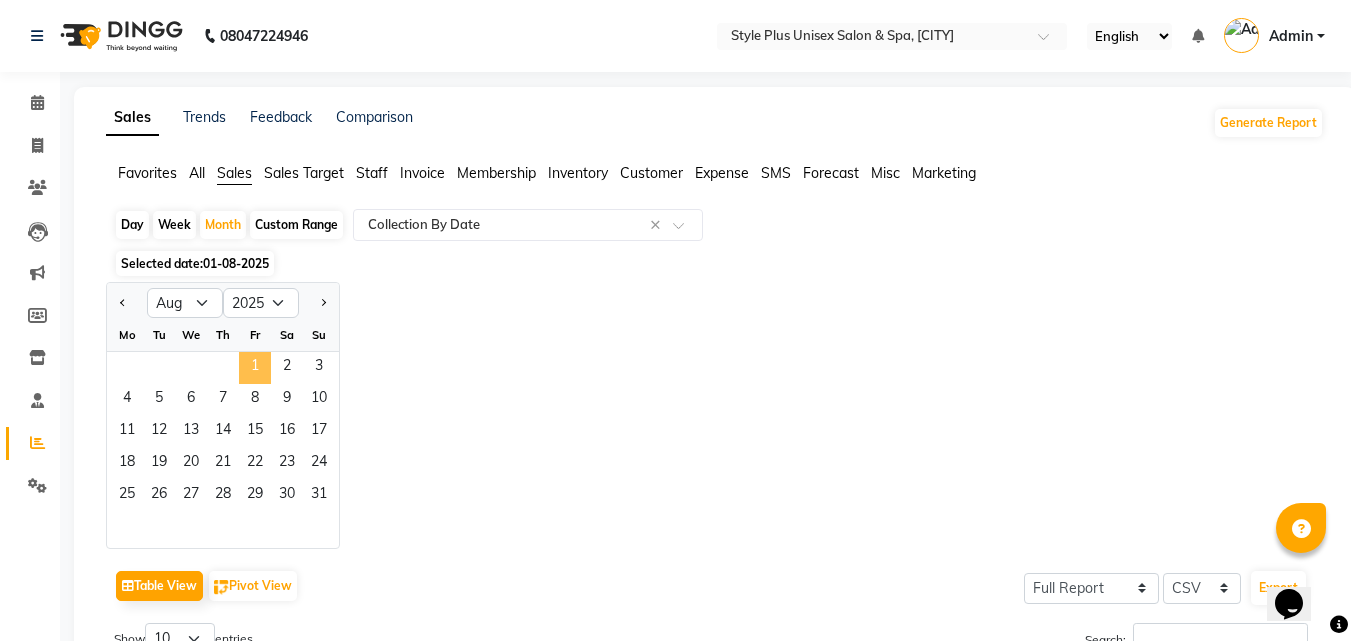 click on "1" 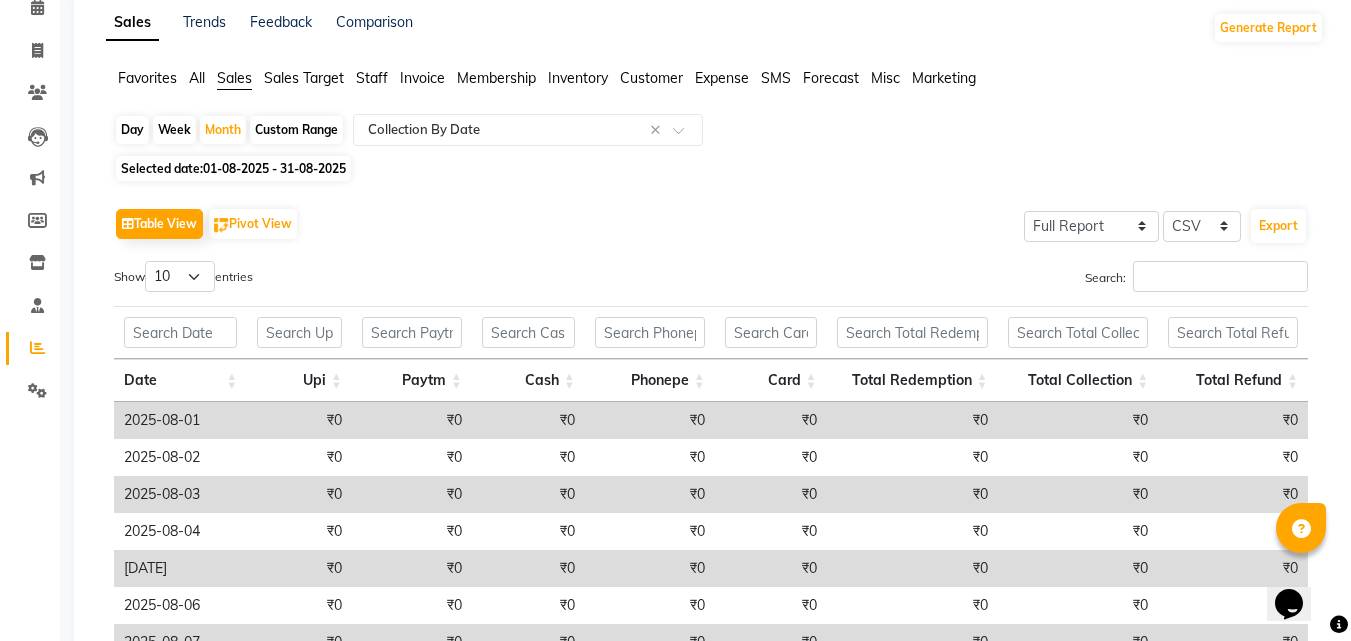 scroll, scrollTop: 41, scrollLeft: 0, axis: vertical 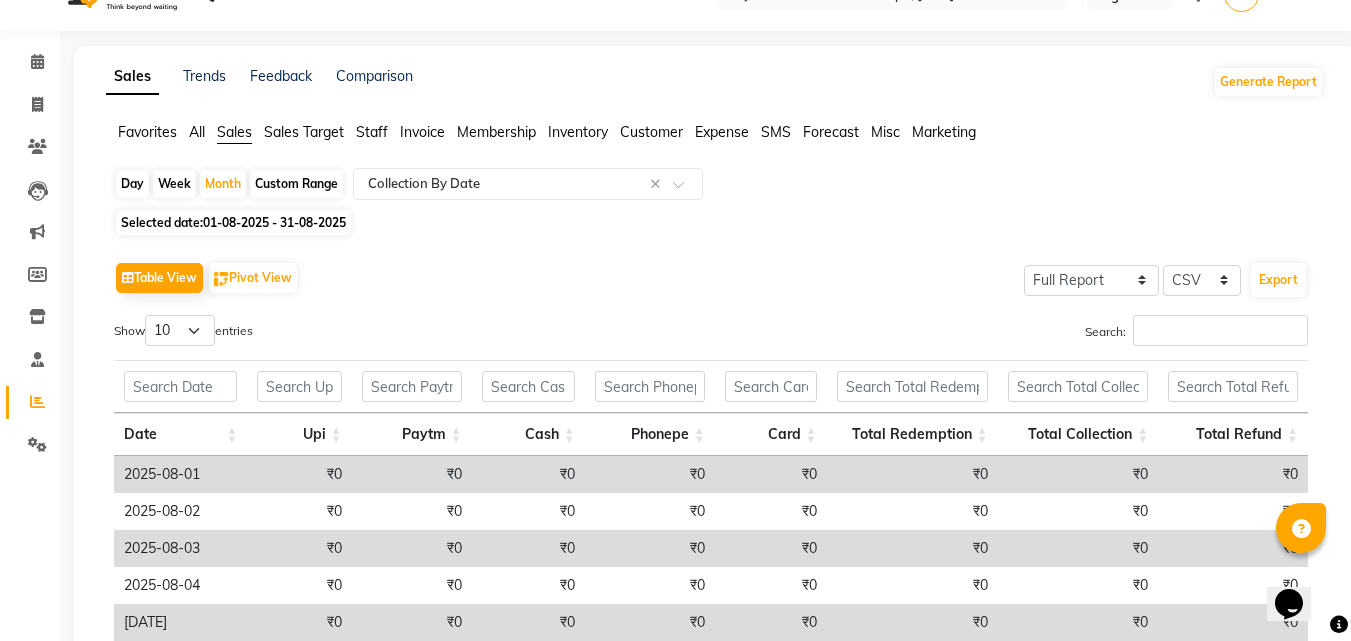 click on "01-08-2025 - 31-08-2025" 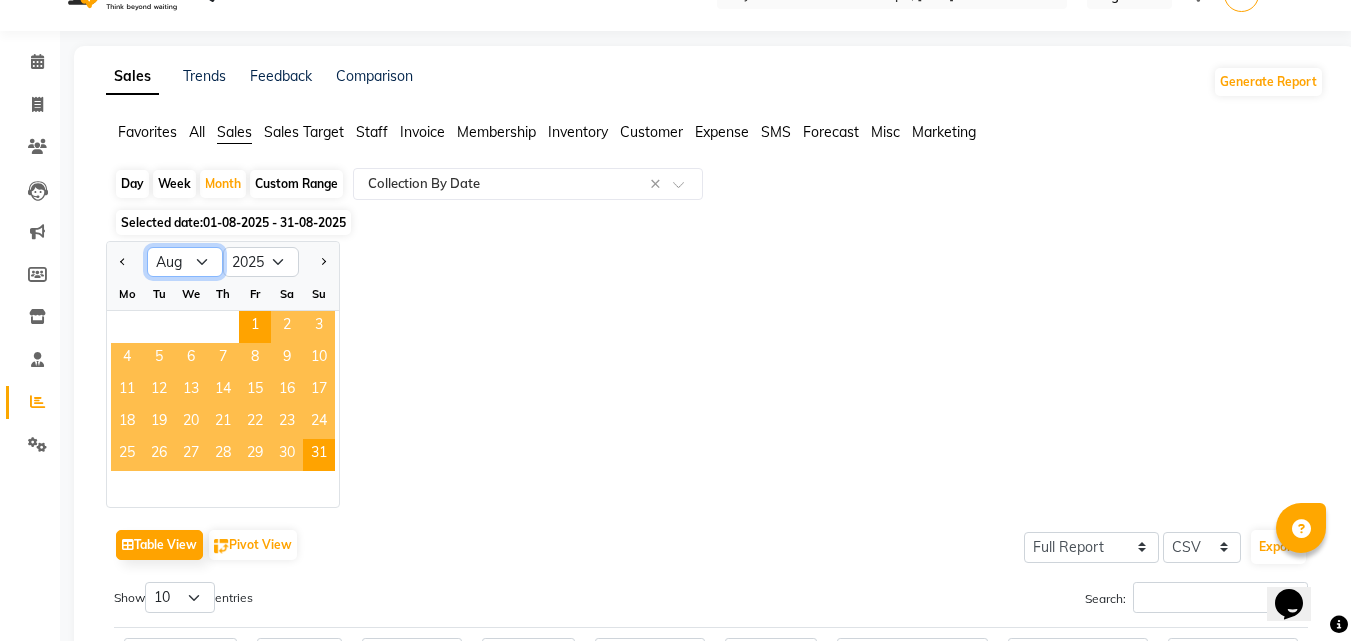 click on "Jan Feb Mar Apr May Jun Jul Aug Sep Oct Nov Dec" 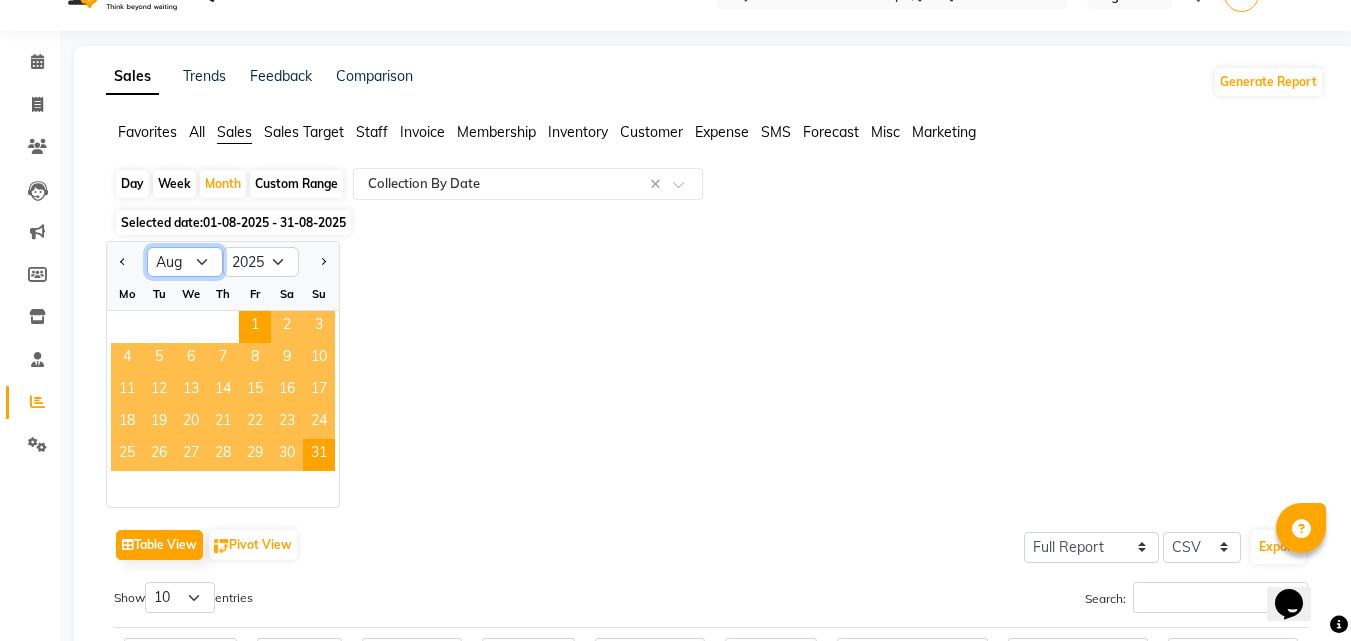 select on "7" 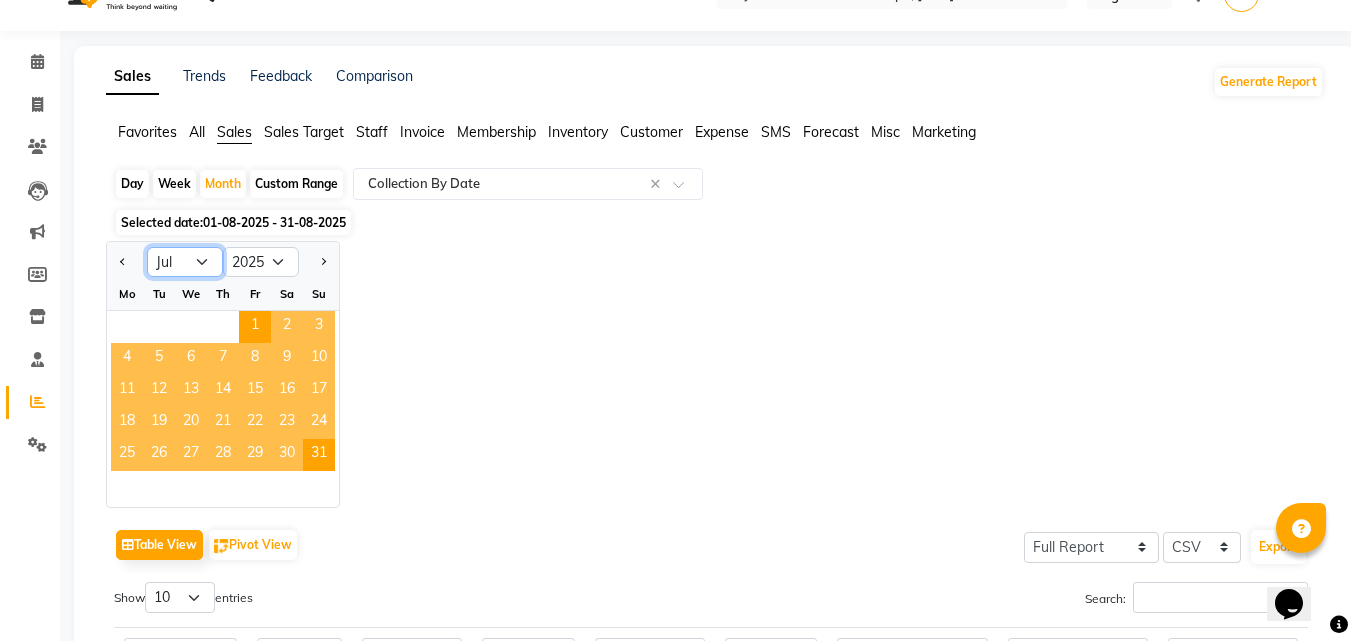 click on "Jan Feb Mar Apr May Jun Jul Aug Sep Oct Nov Dec" 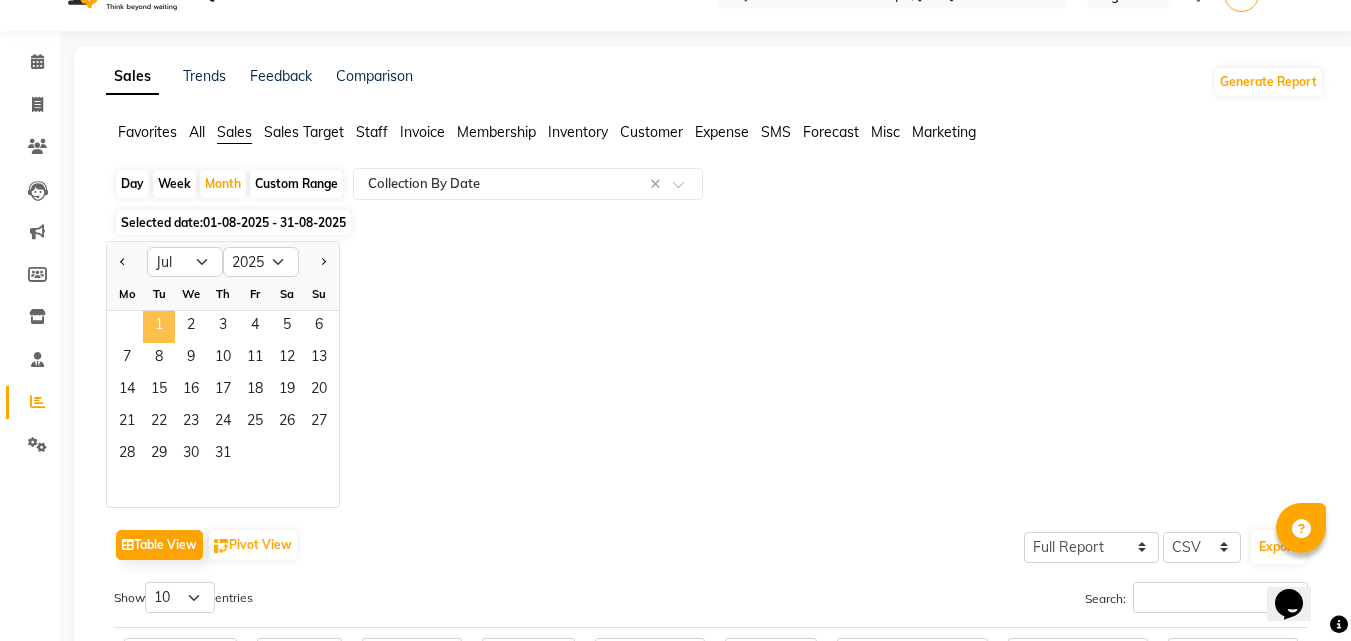 click on "1" 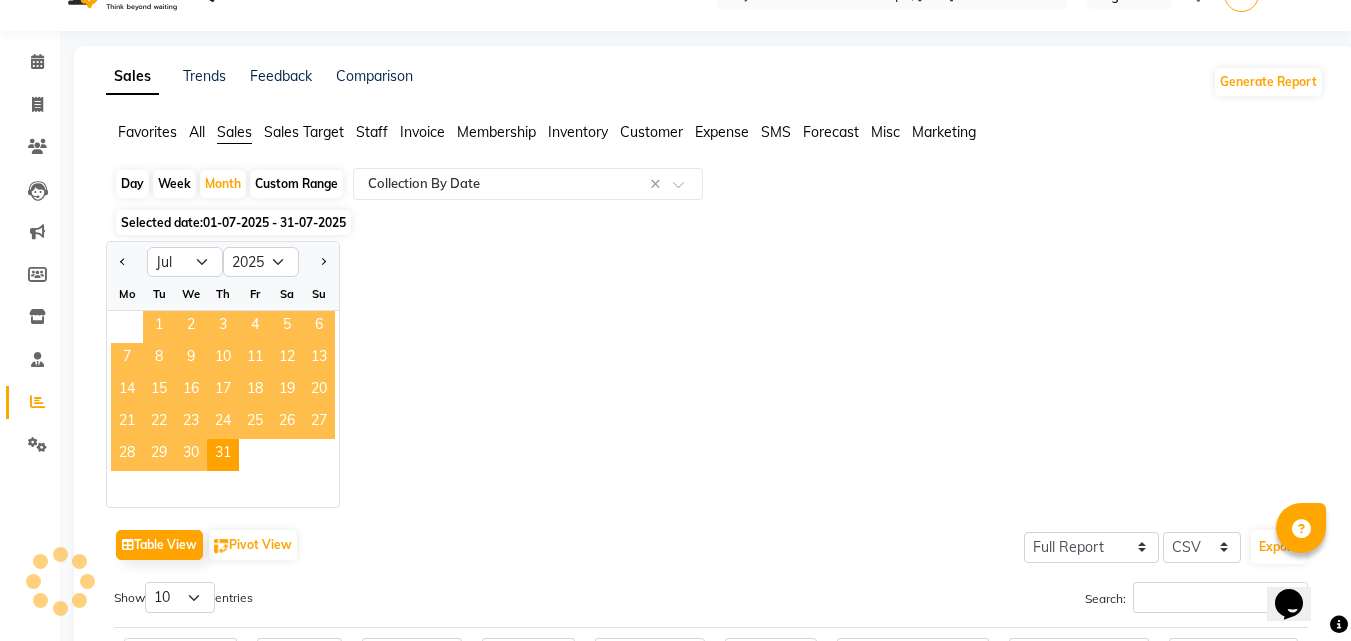 scroll, scrollTop: 0, scrollLeft: 0, axis: both 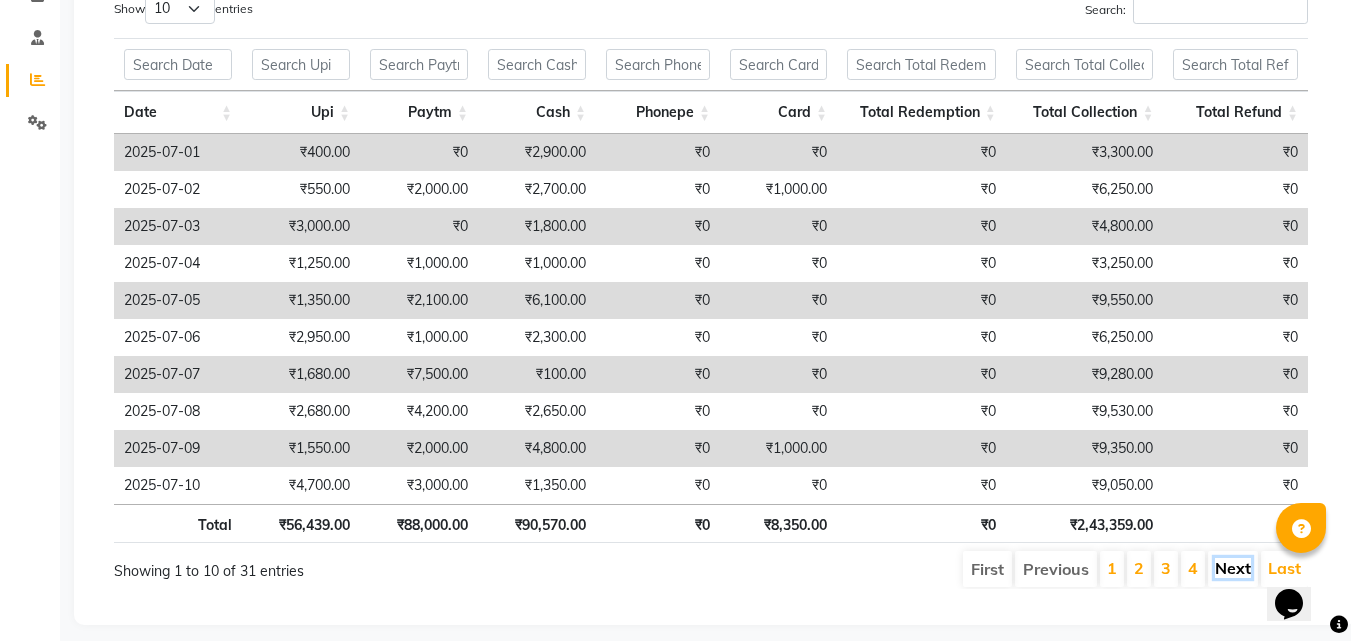 click on "Next" at bounding box center (1233, 568) 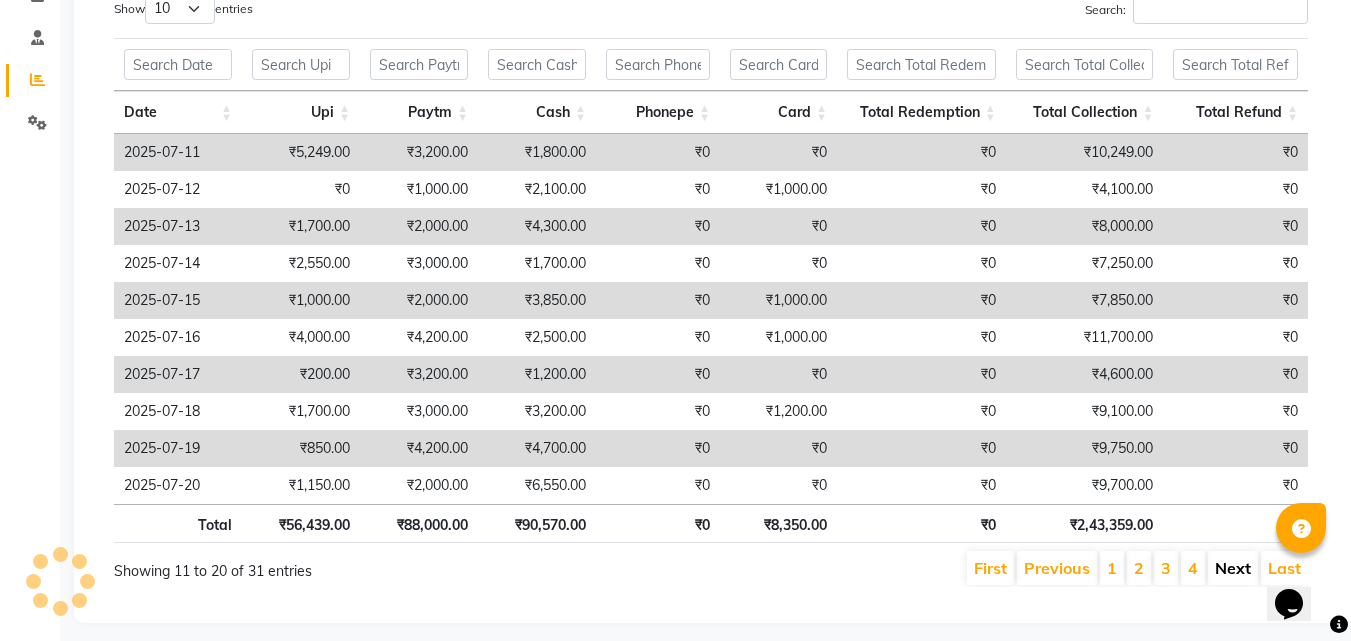 click on "Next" at bounding box center (1233, 568) 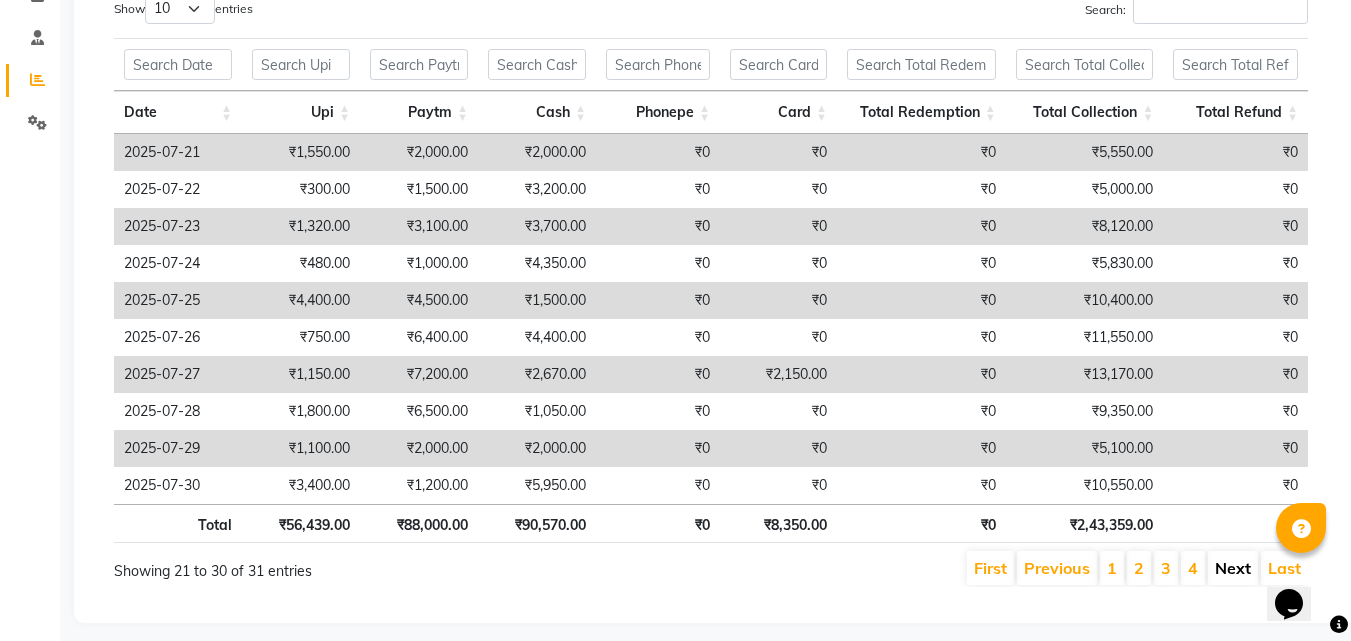 click on "Next" at bounding box center (1233, 568) 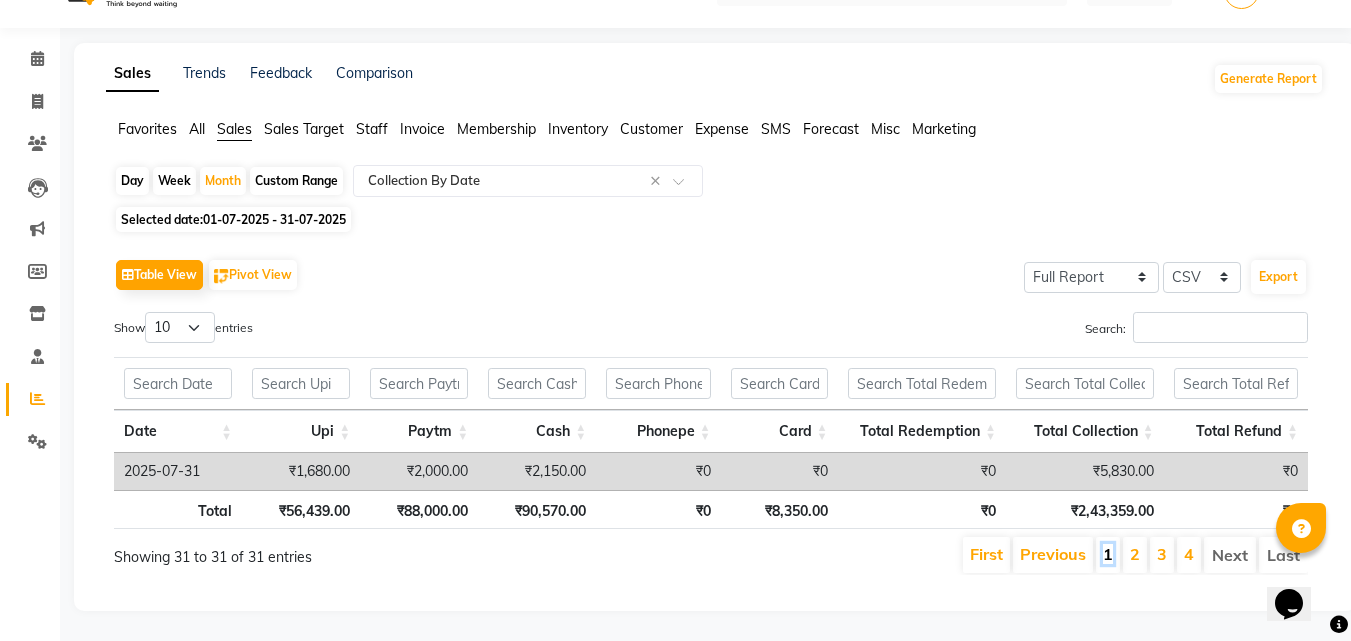 click on "1" at bounding box center (1108, 554) 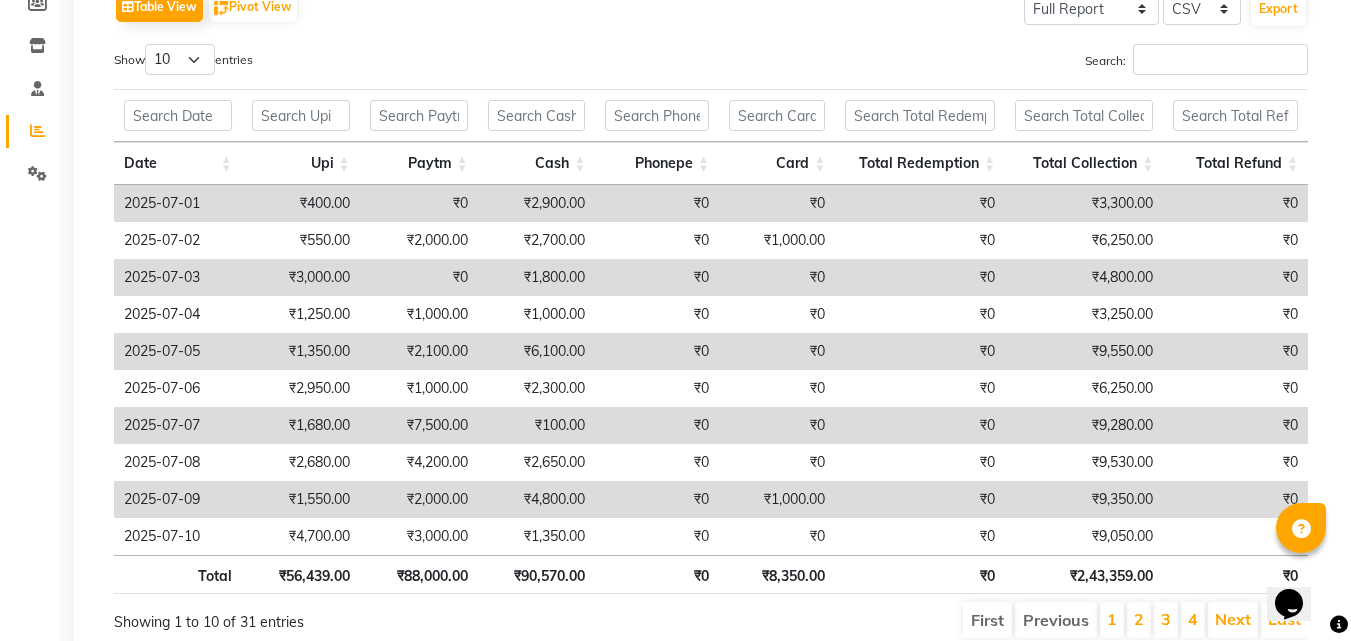 scroll, scrollTop: 392, scrollLeft: 0, axis: vertical 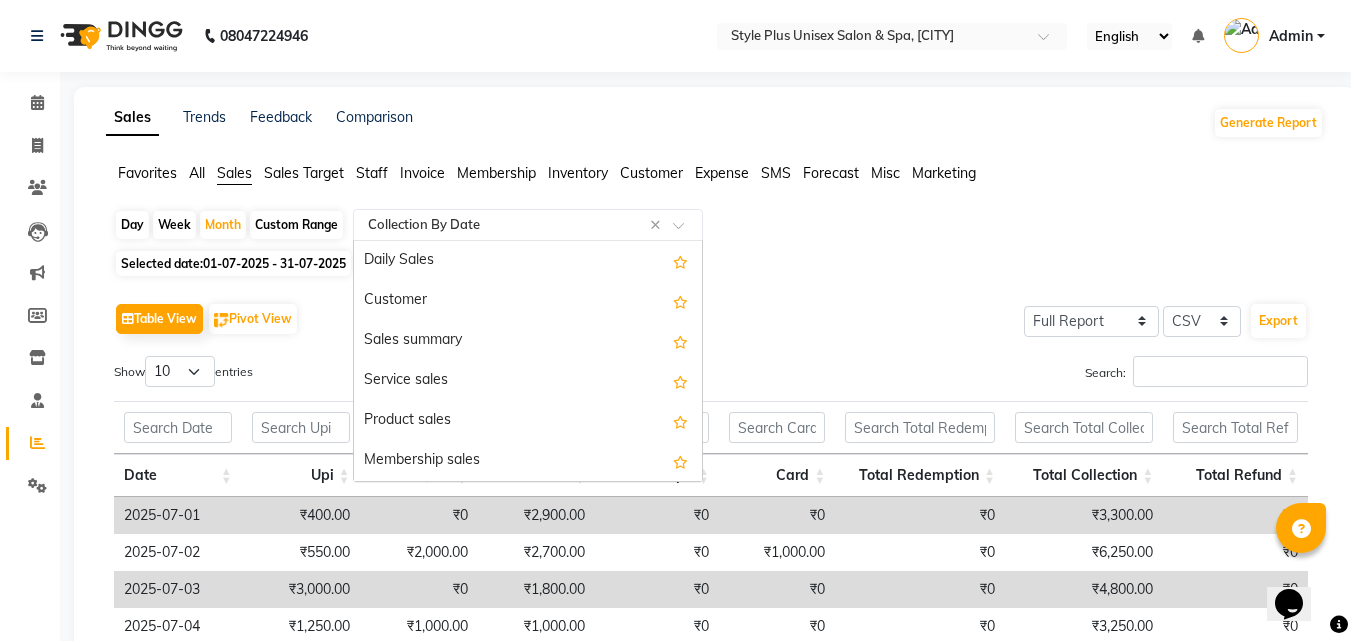 click 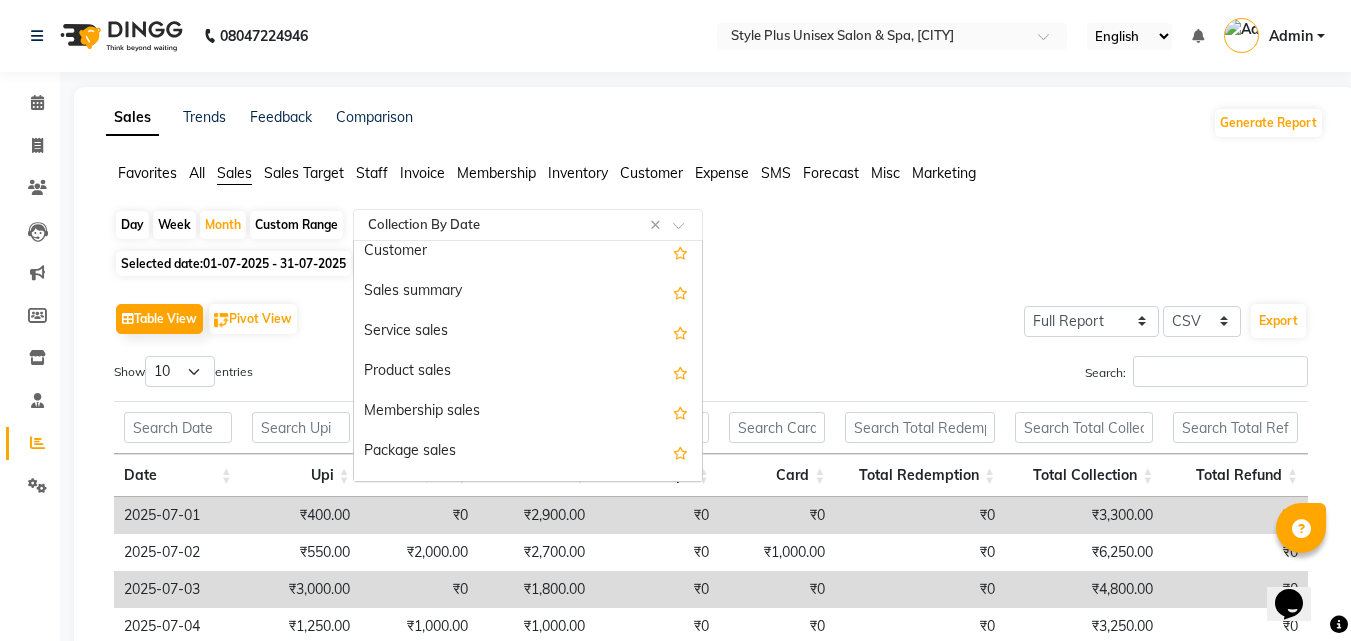 scroll, scrollTop: 0, scrollLeft: 0, axis: both 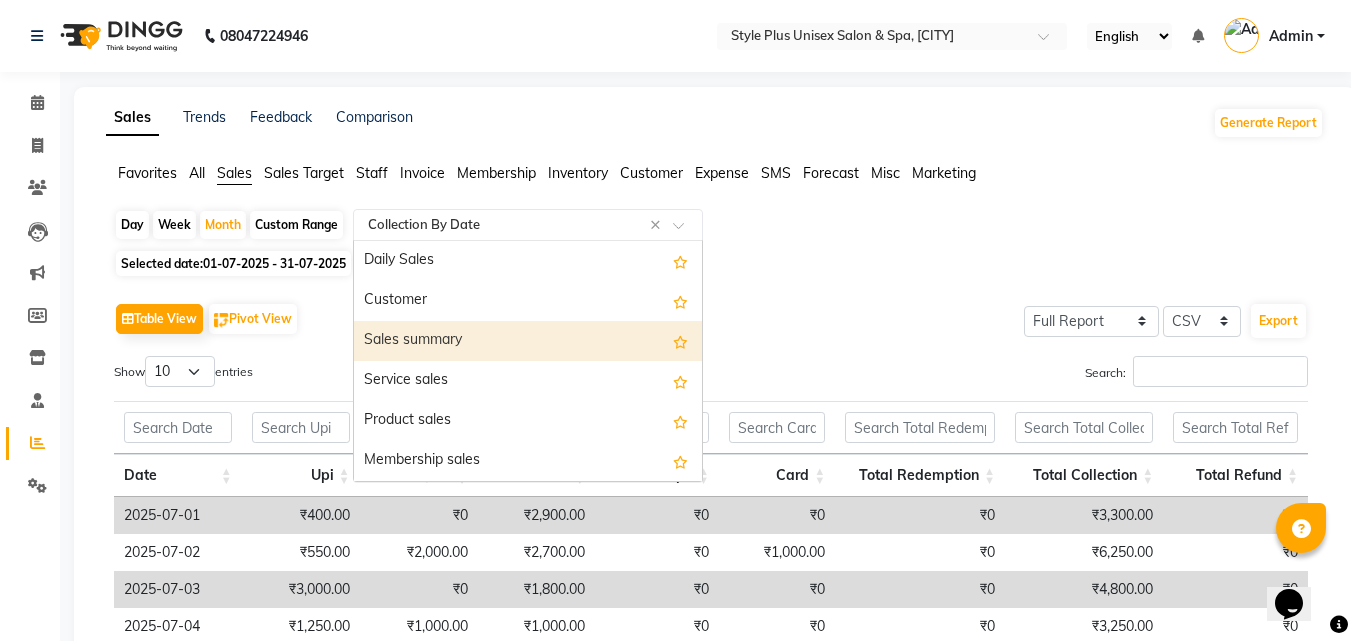 click on "Sales summary" at bounding box center (528, 341) 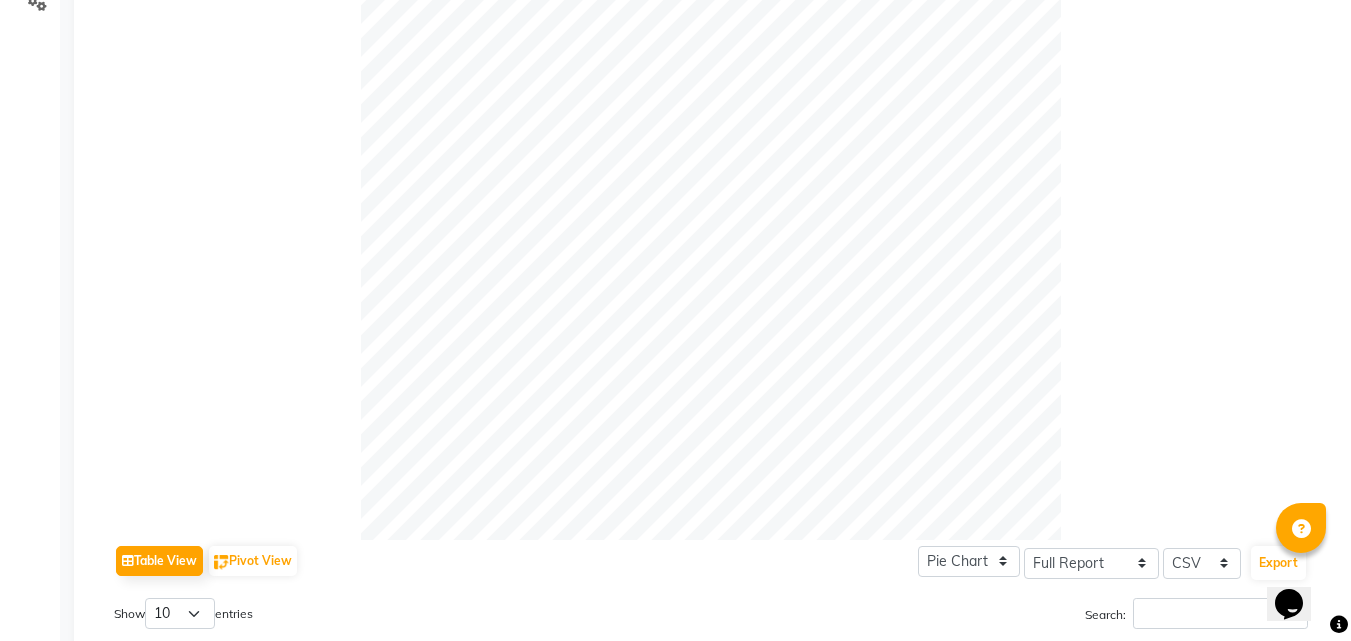 scroll, scrollTop: 0, scrollLeft: 0, axis: both 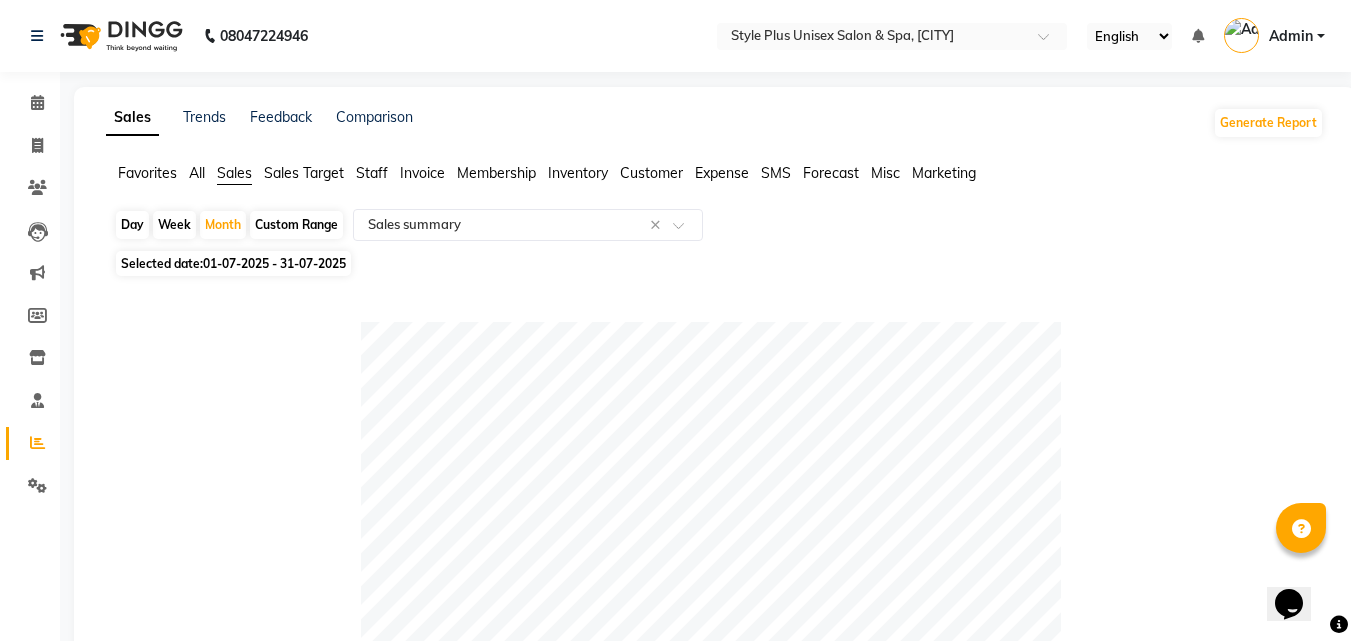 click on "01-07-2025 - 31-07-2025" 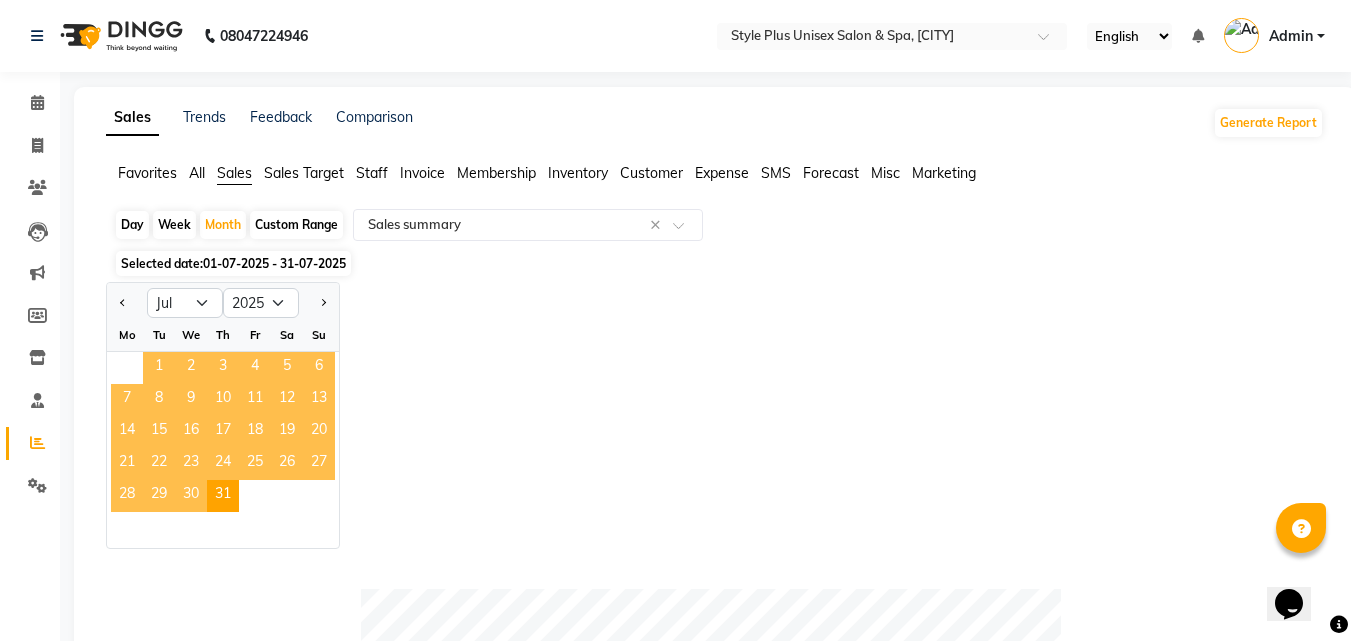 click on "1" 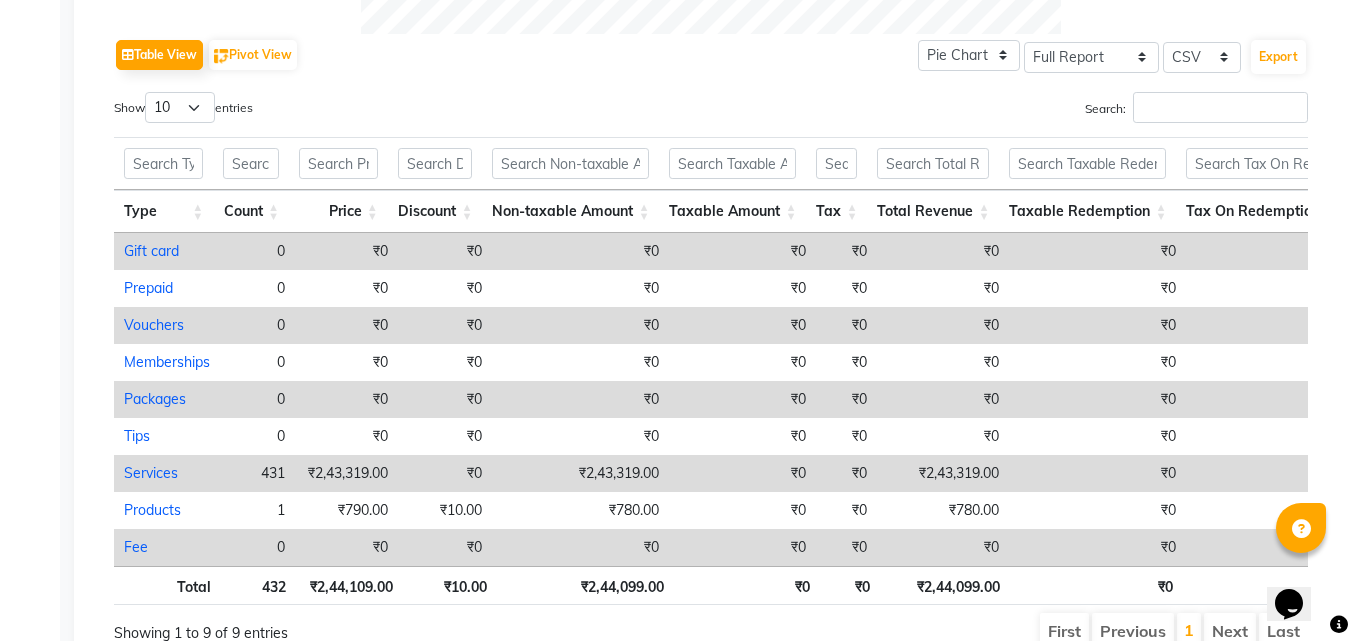 scroll, scrollTop: 994, scrollLeft: 0, axis: vertical 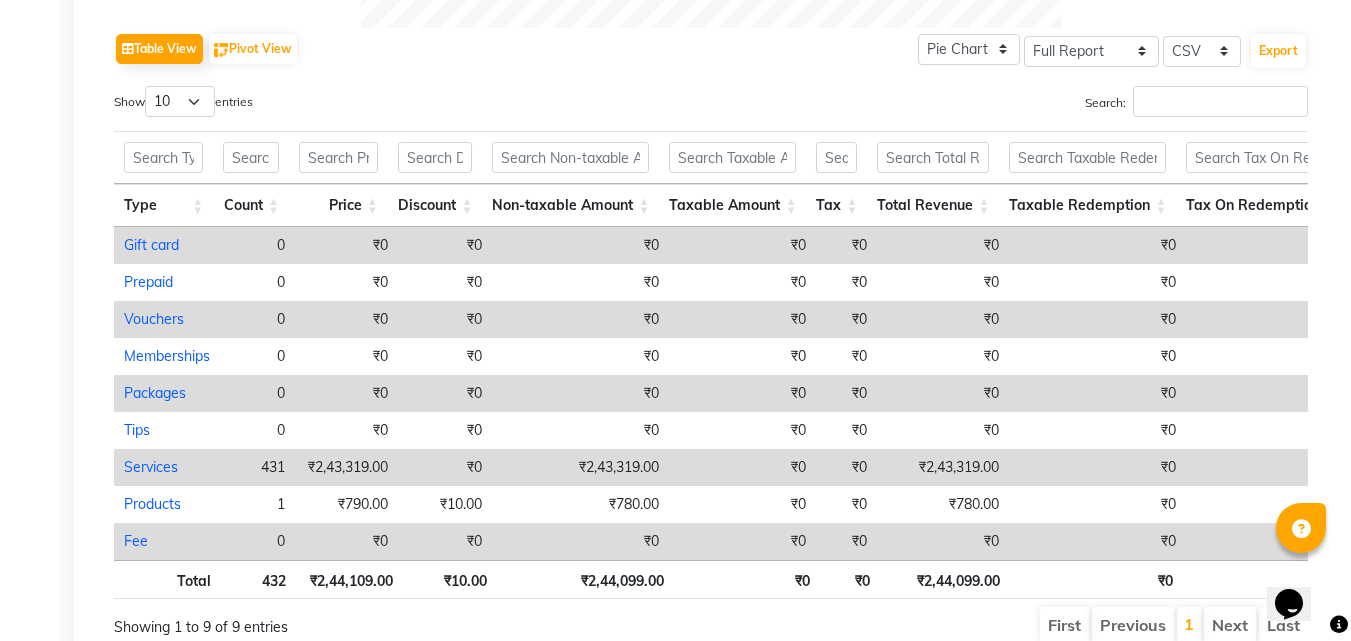 drag, startPoint x: 1338, startPoint y: 478, endPoint x: 719, endPoint y: 65, distance: 744.1304 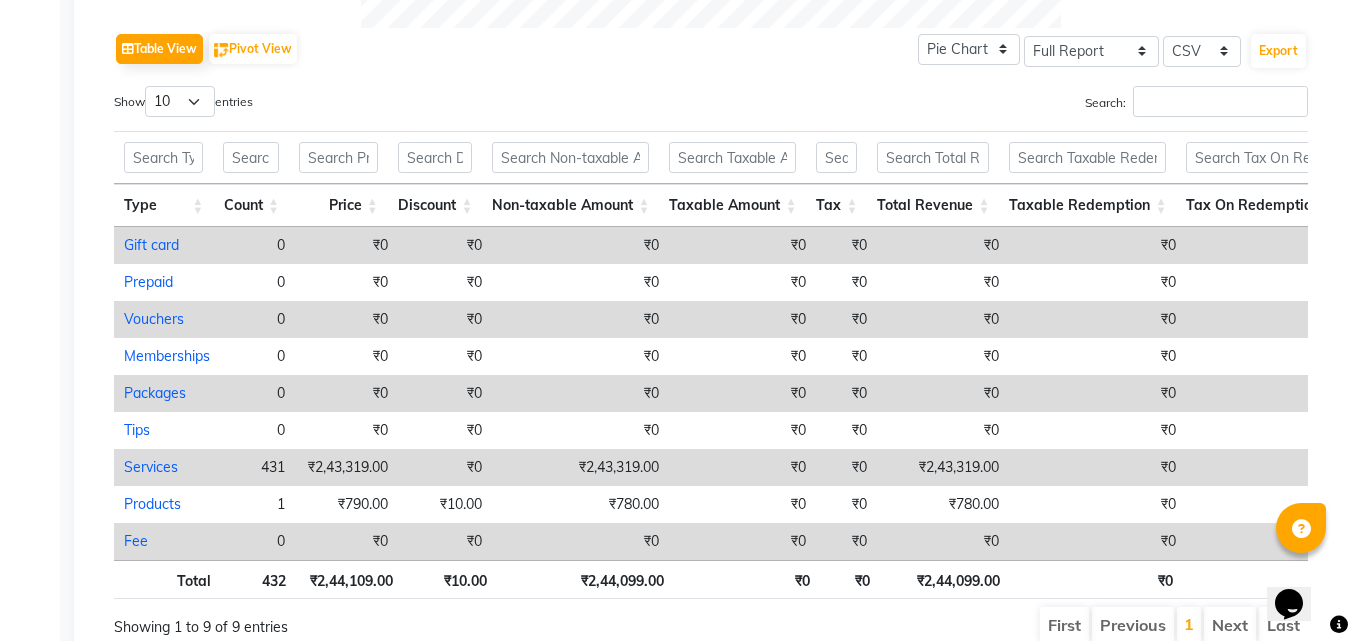 scroll, scrollTop: 0, scrollLeft: 26, axis: horizontal 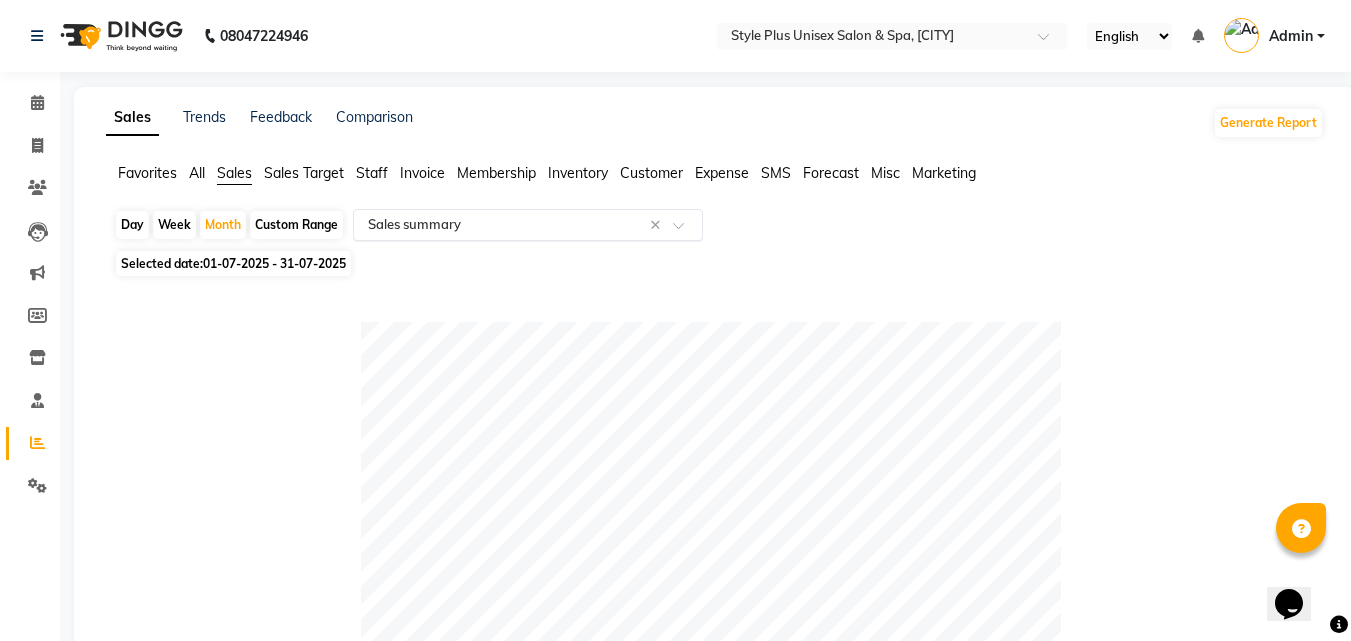 click 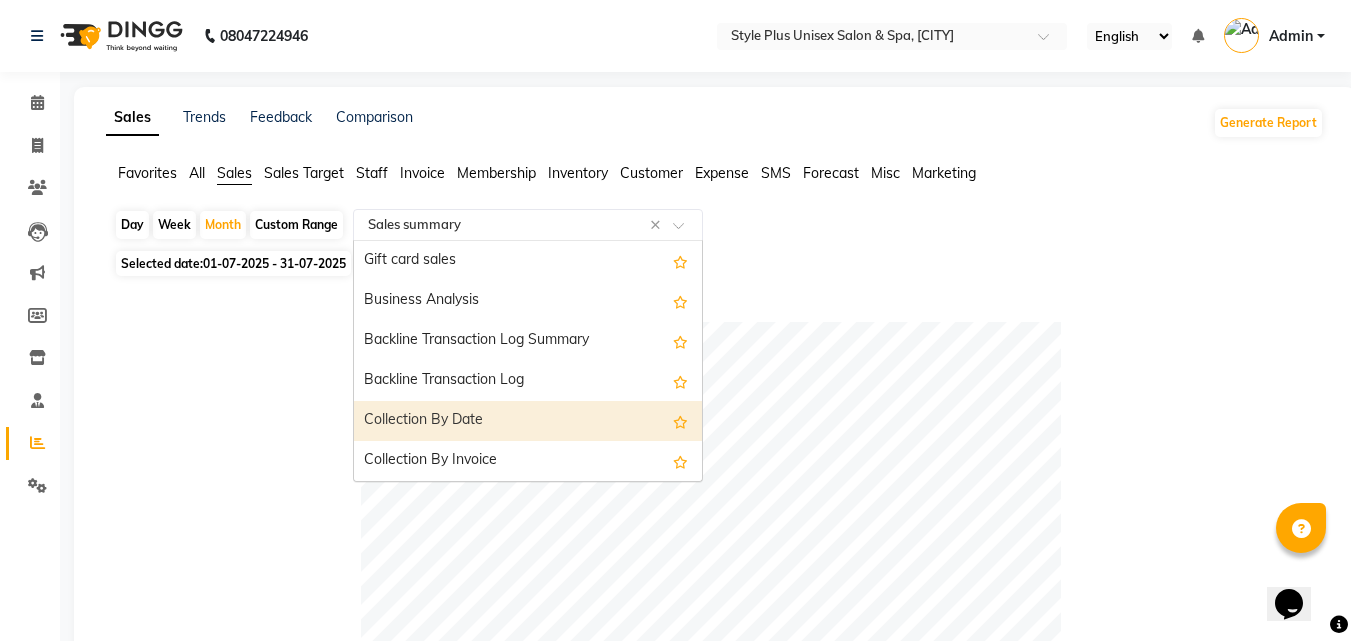 click on "Collection By Date" at bounding box center [528, 421] 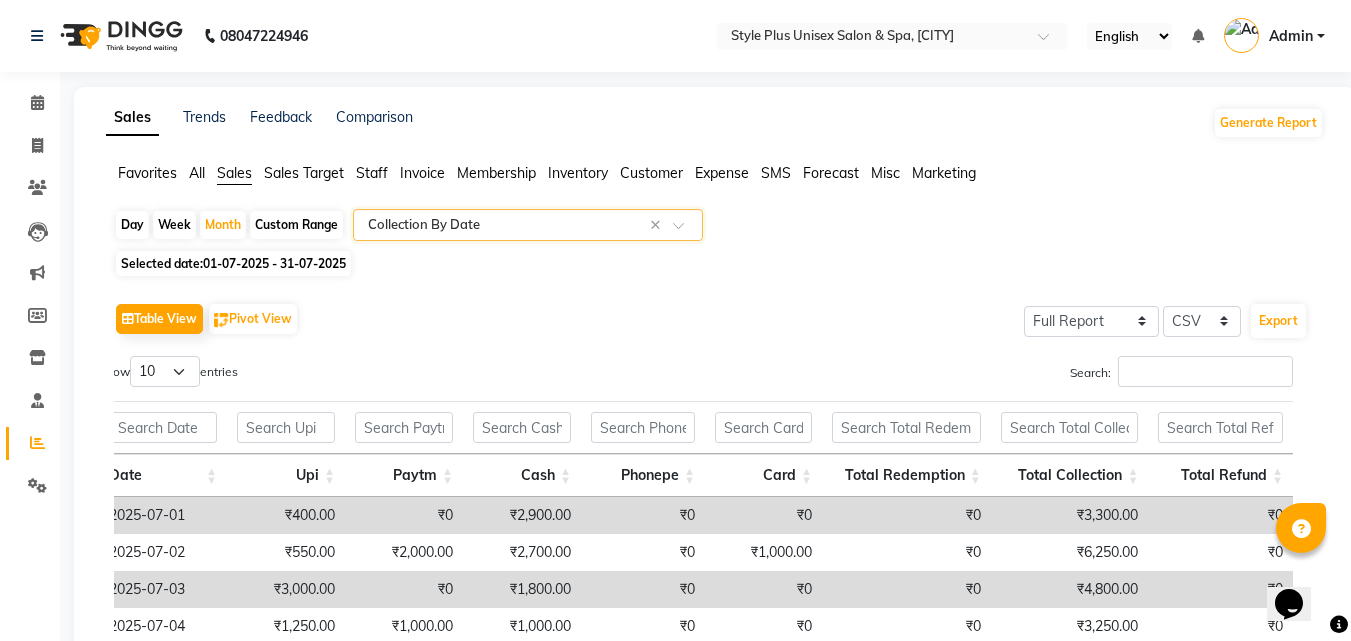 click 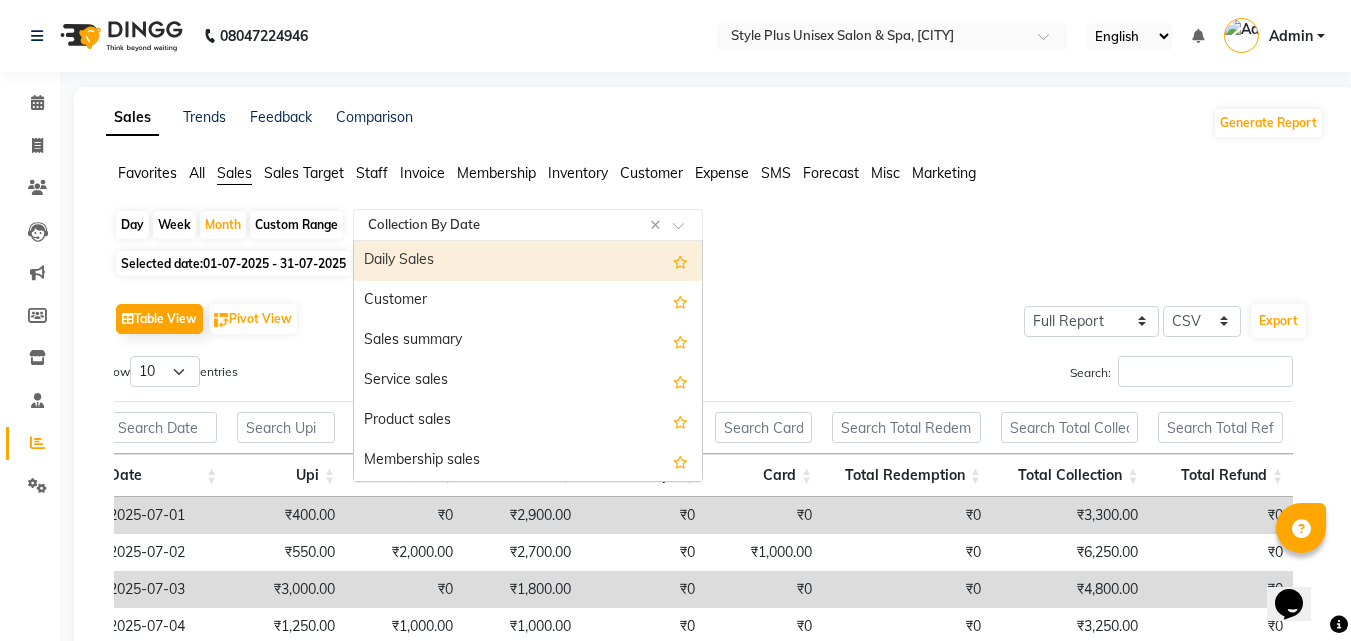 click on "Daily Sales" at bounding box center (528, 261) 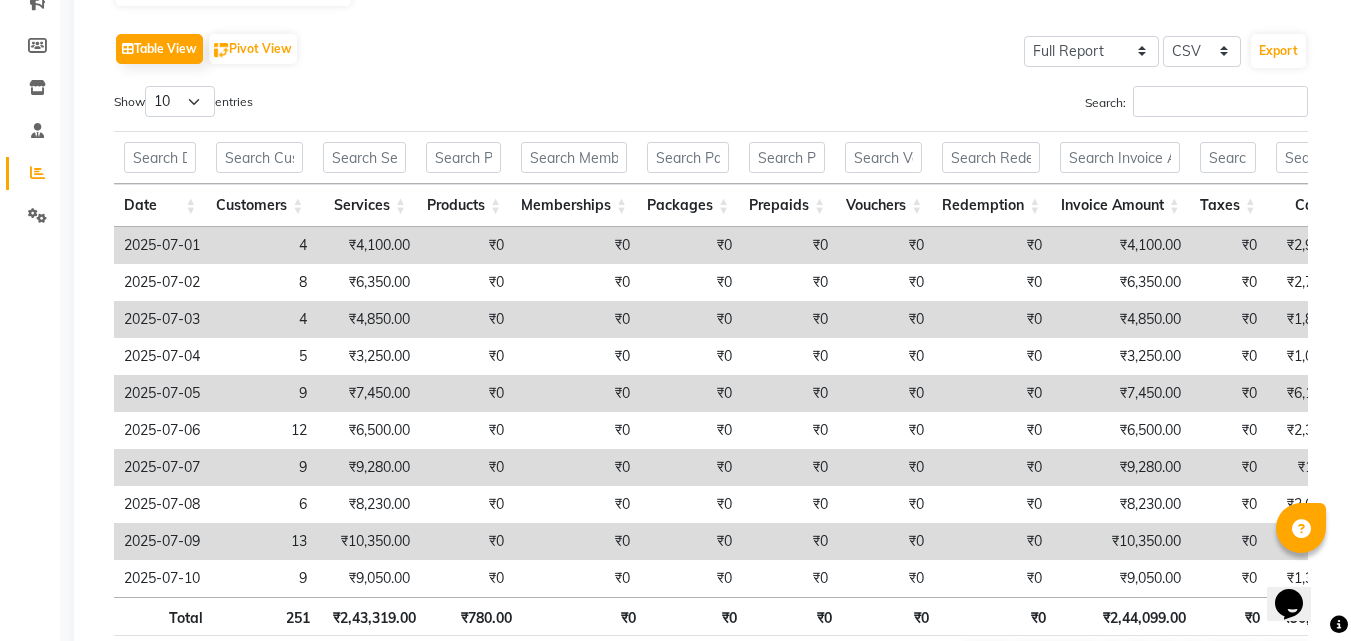 scroll, scrollTop: 272, scrollLeft: 0, axis: vertical 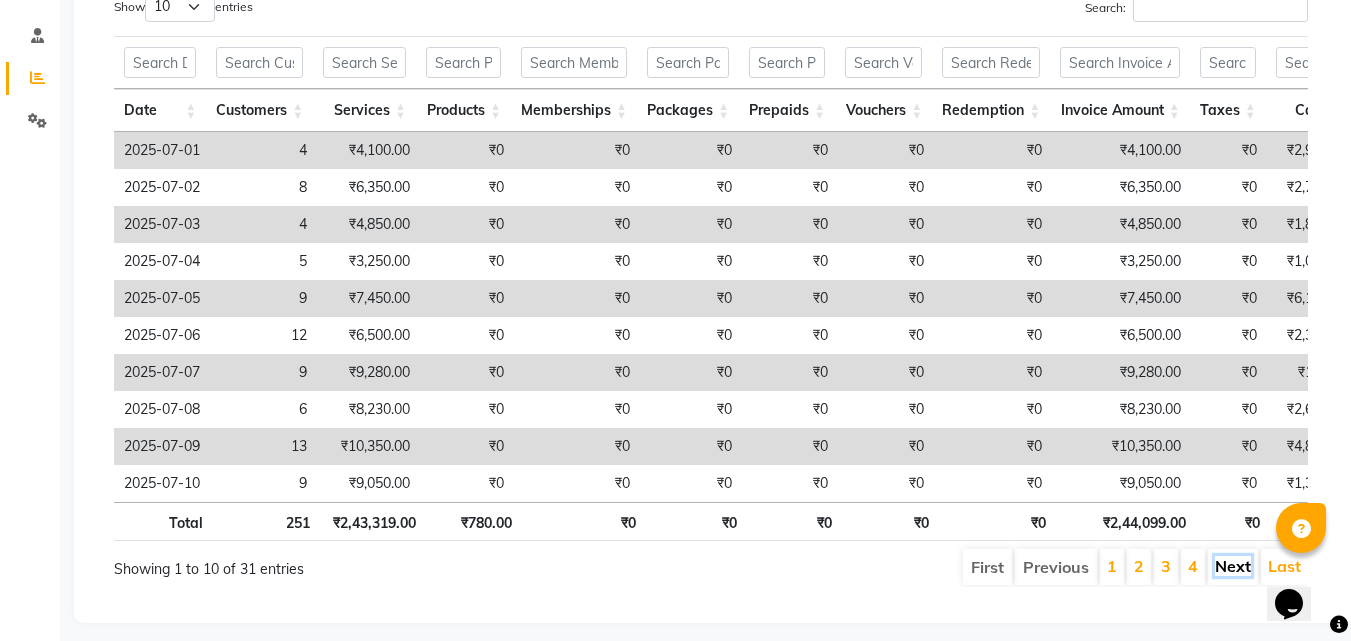 click on "Next" at bounding box center (1233, 566) 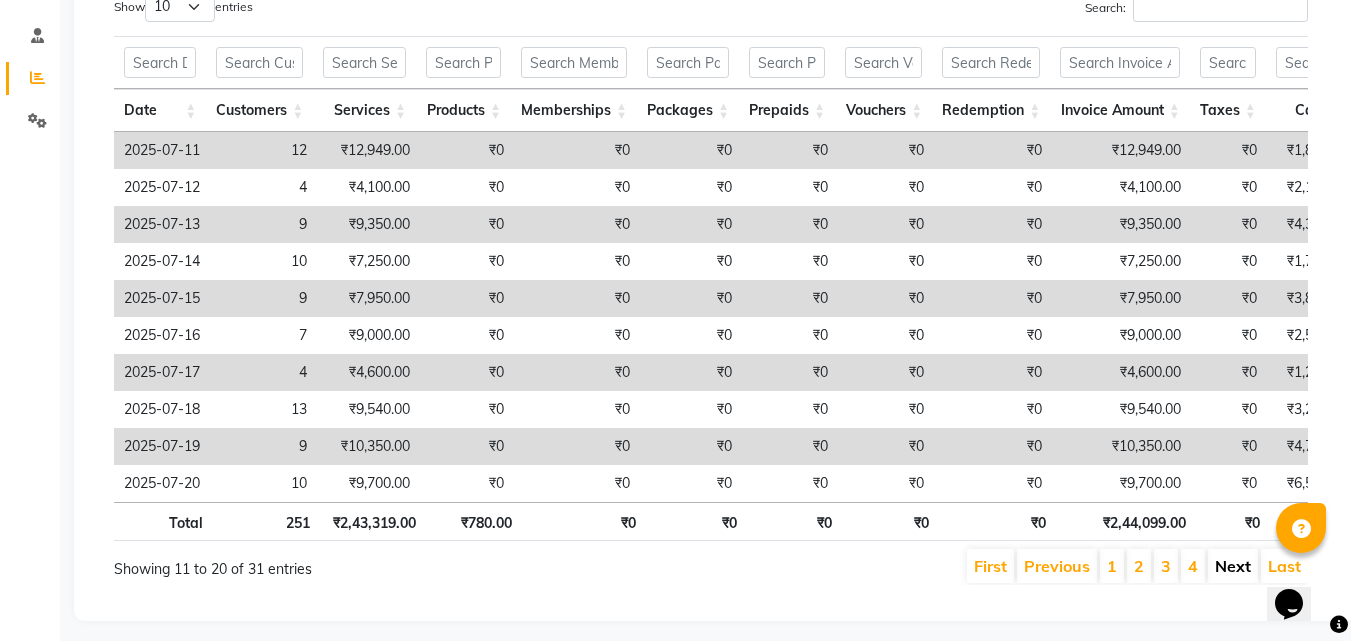 click on "Next" at bounding box center (1233, 566) 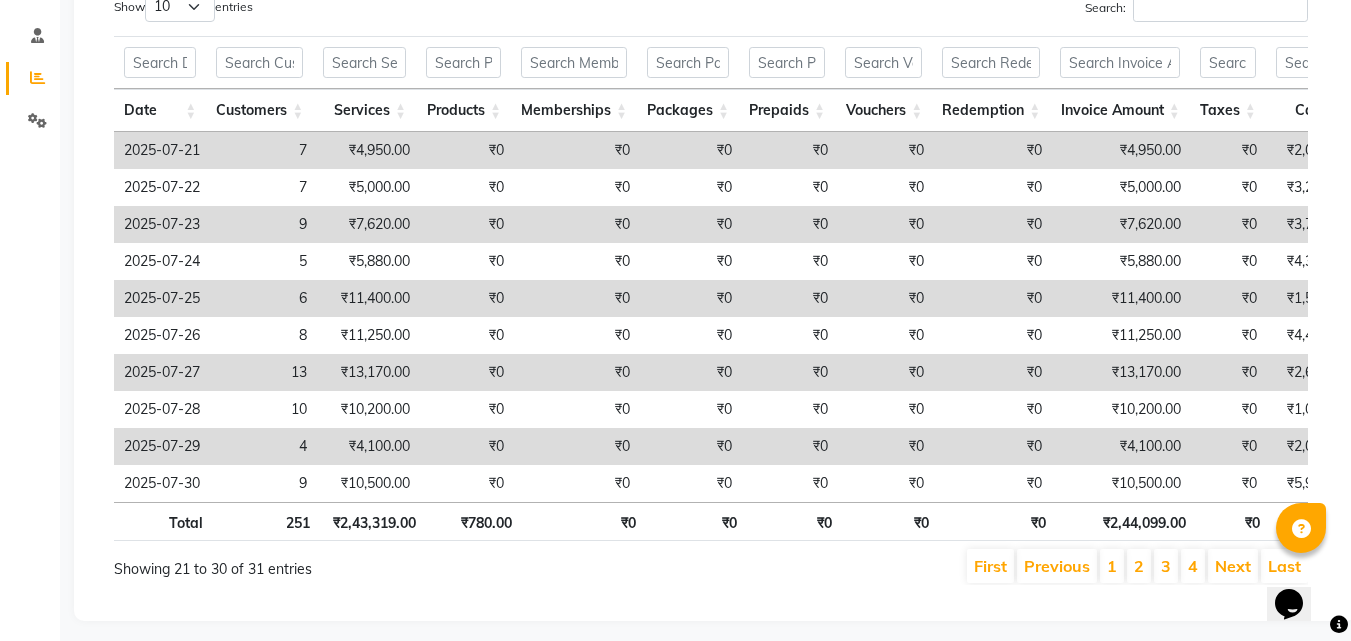 click on "Next" at bounding box center [1233, 566] 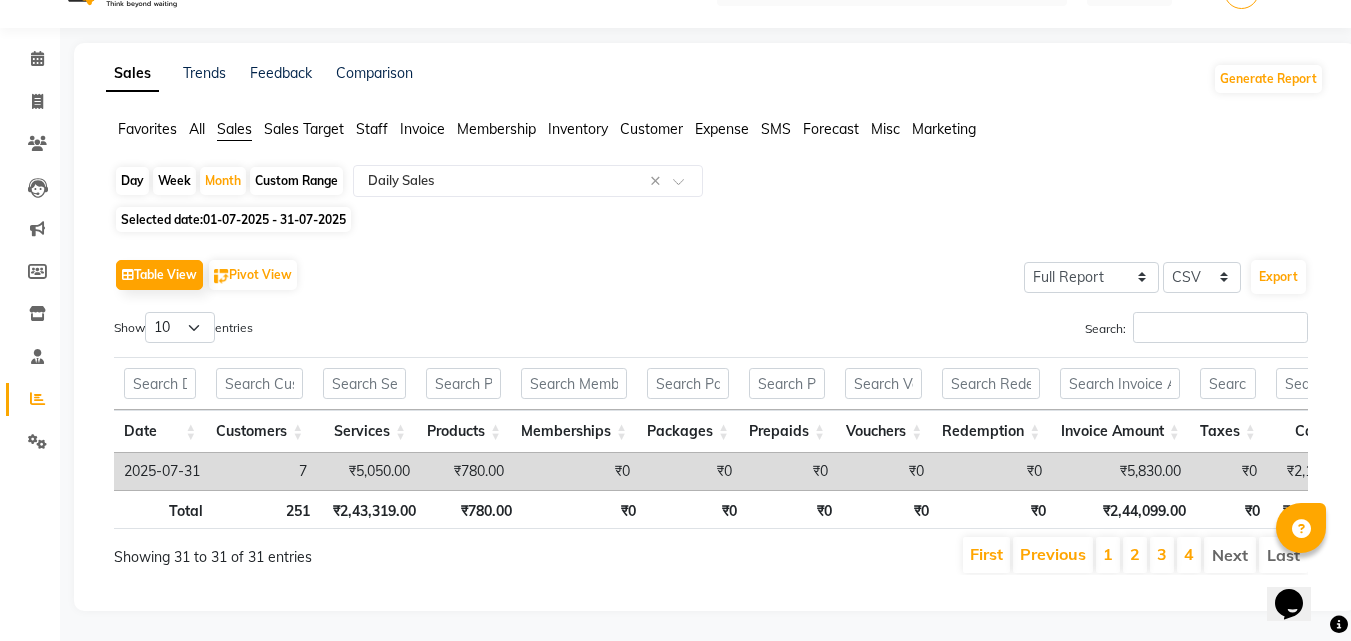 scroll, scrollTop: 74, scrollLeft: 0, axis: vertical 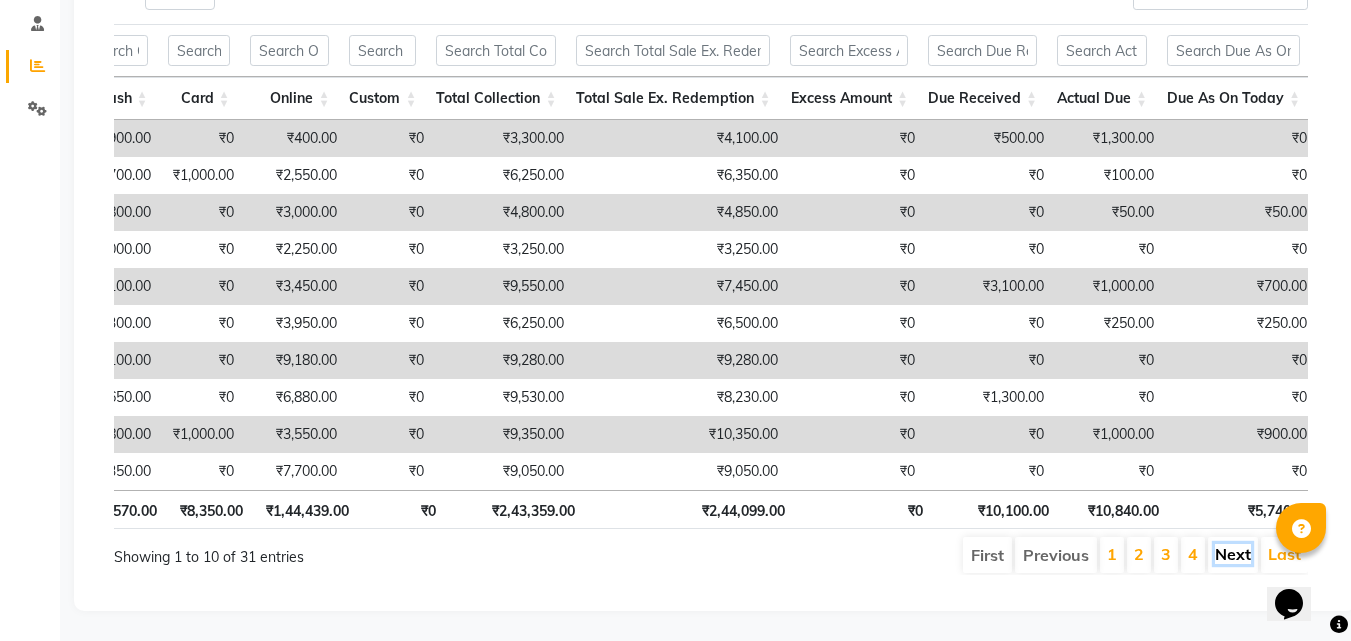 click on "Next" at bounding box center [1233, 554] 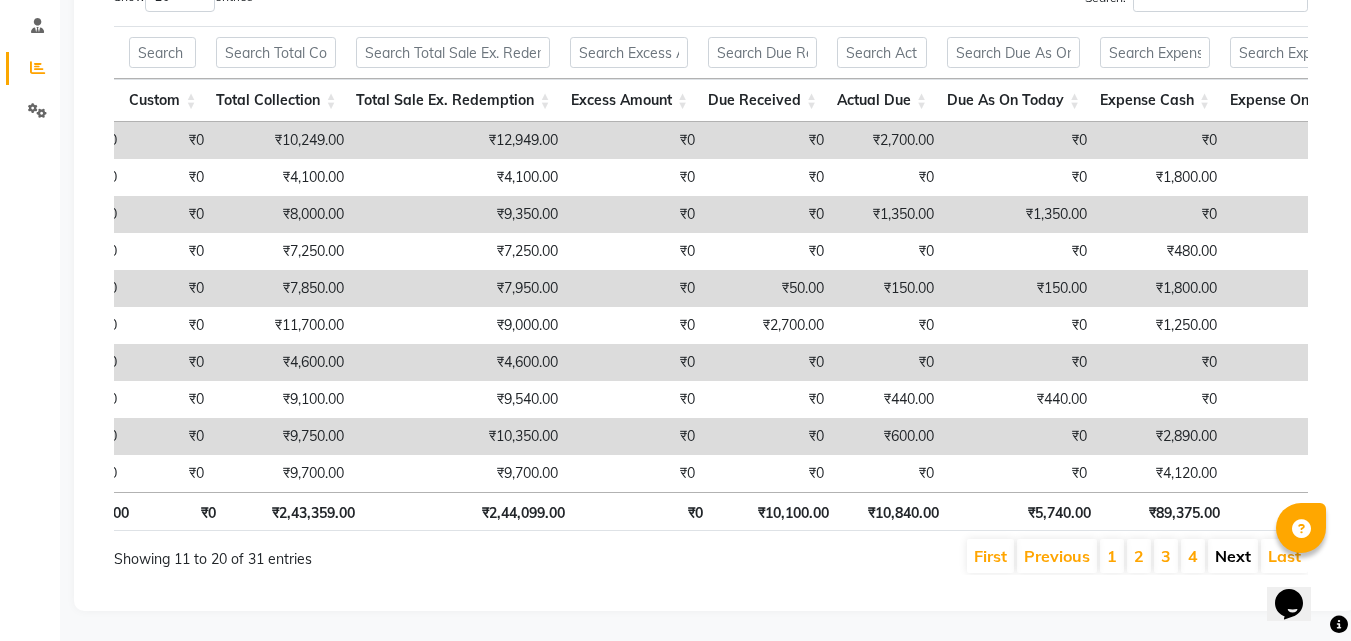click on "Next" at bounding box center [1233, 556] 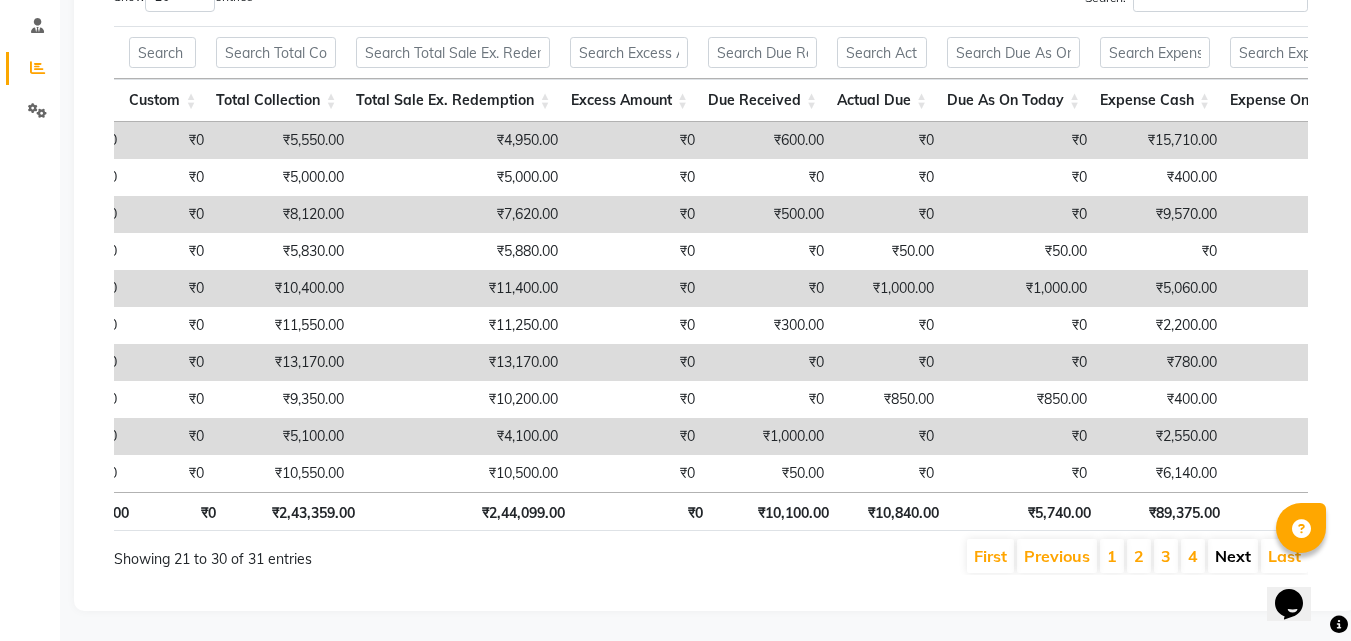 click on "Next" at bounding box center (1233, 556) 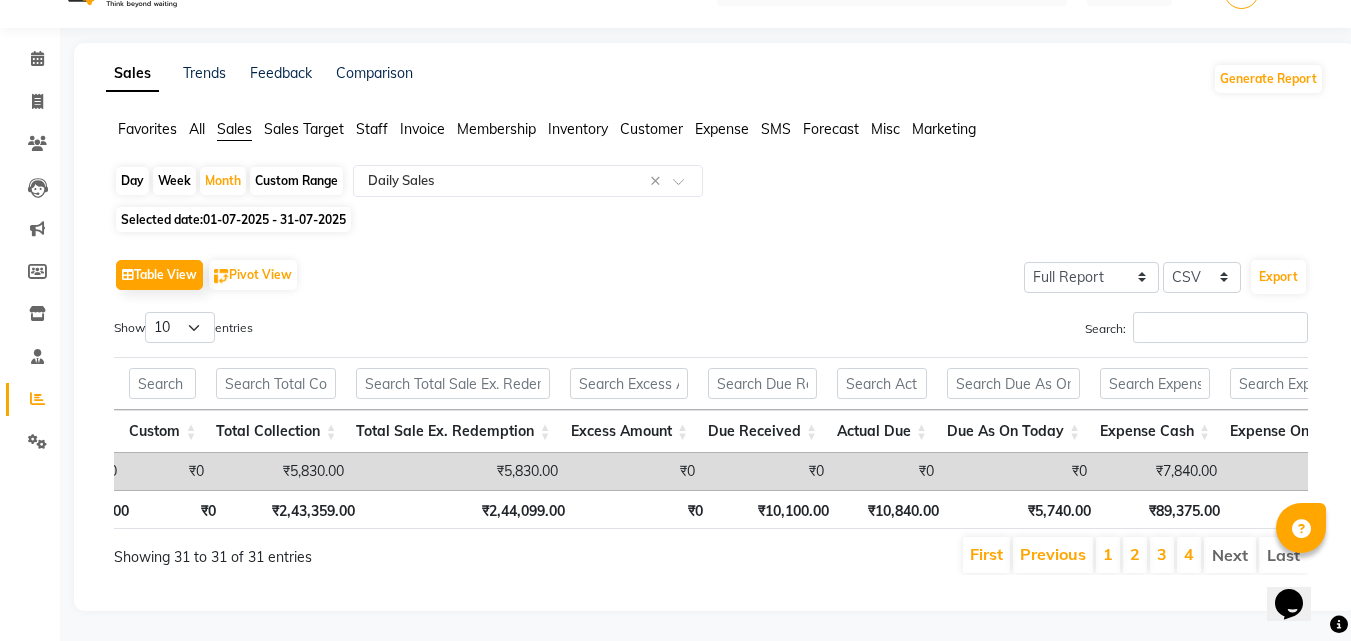 click on "Expense" 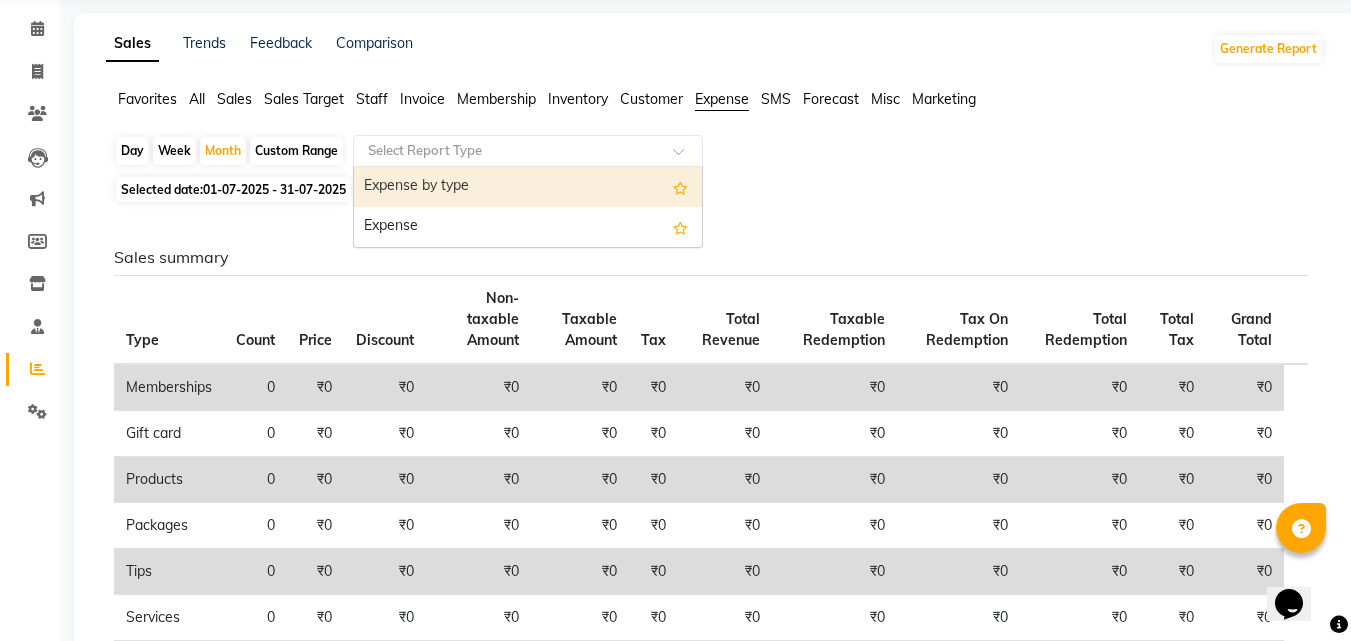 click 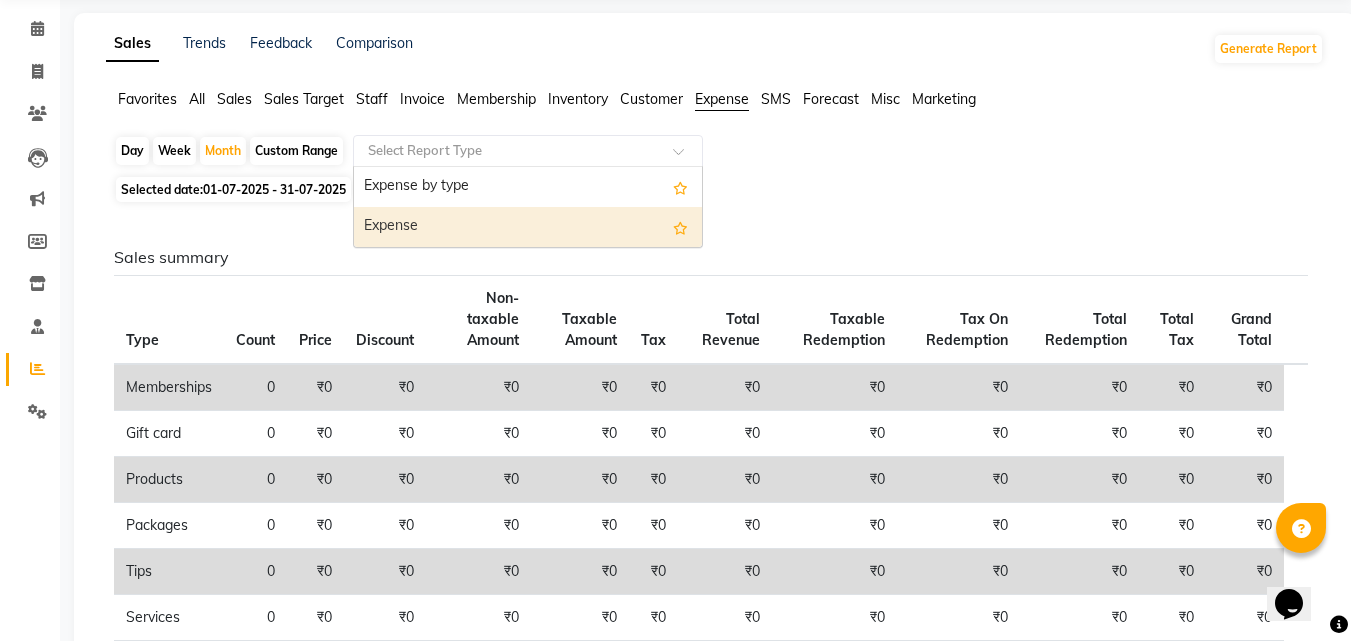 click on "Expense" at bounding box center (528, 227) 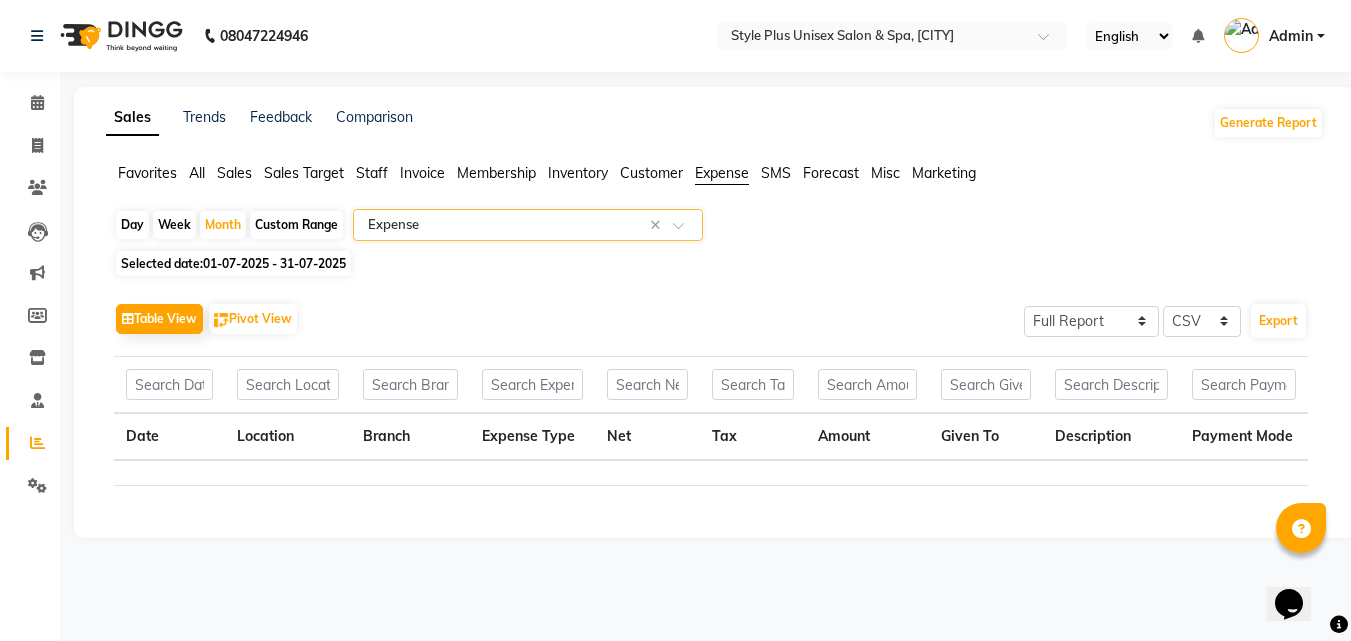 scroll, scrollTop: 0, scrollLeft: 0, axis: both 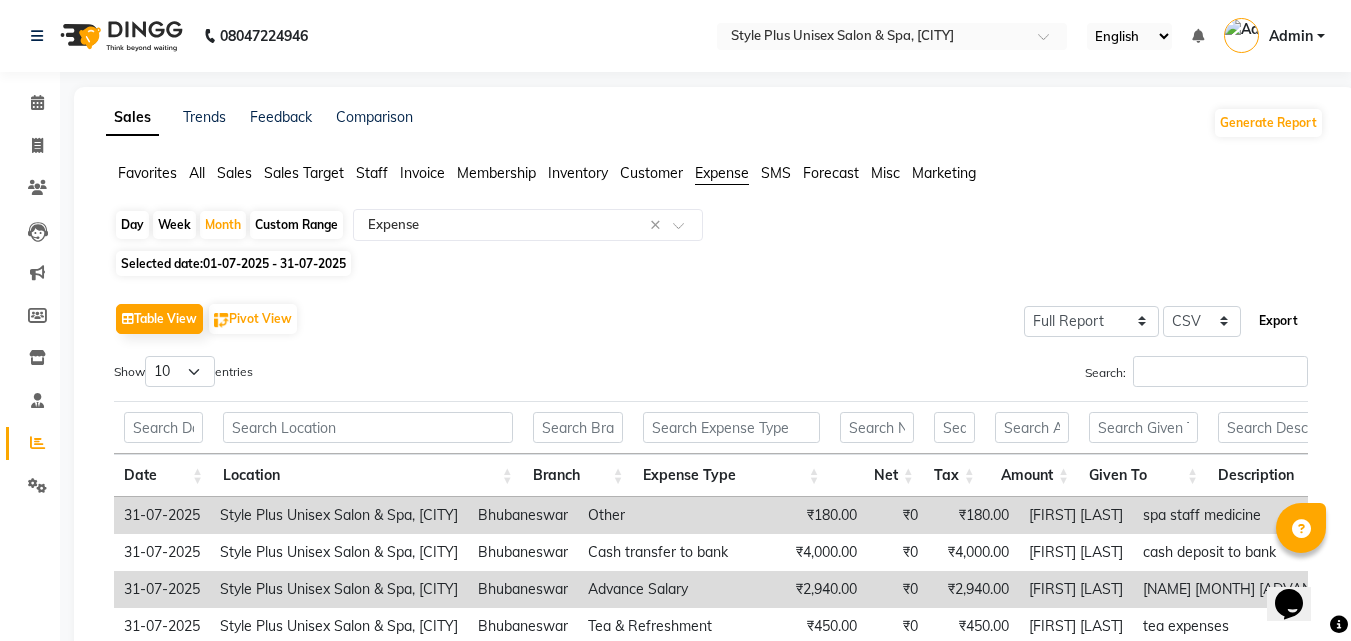 click on "Export" 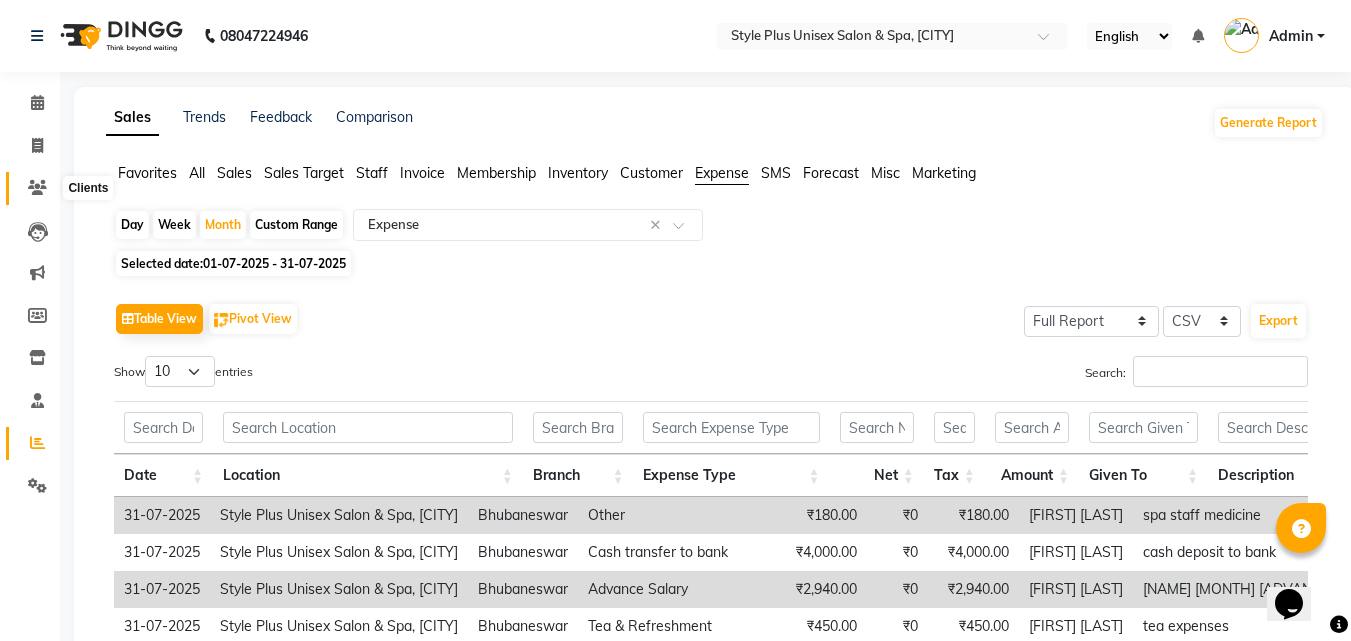 click 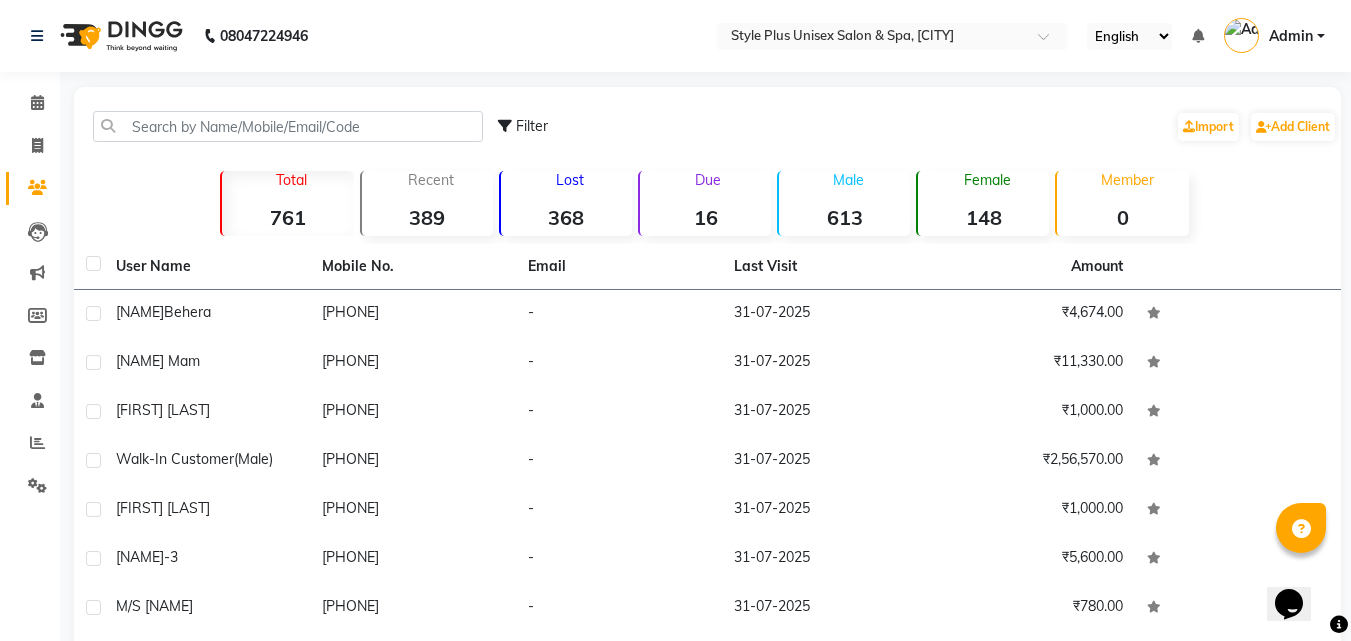 click on "16" 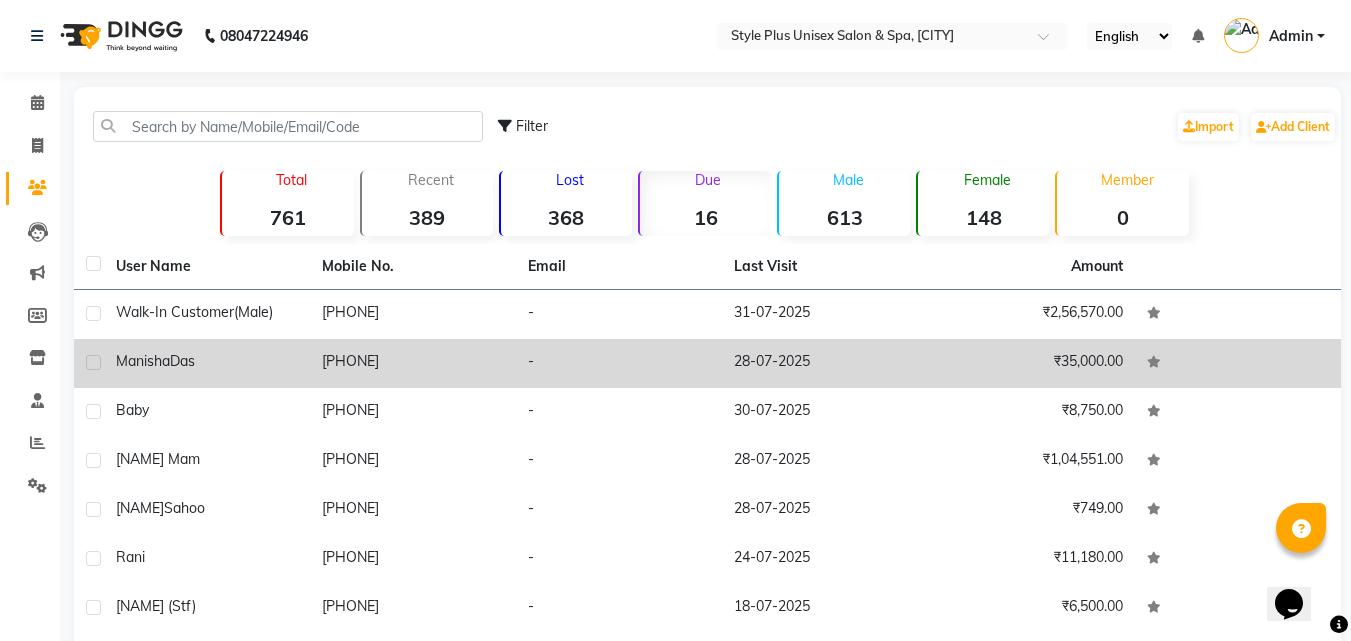 click on "[PHONE]" 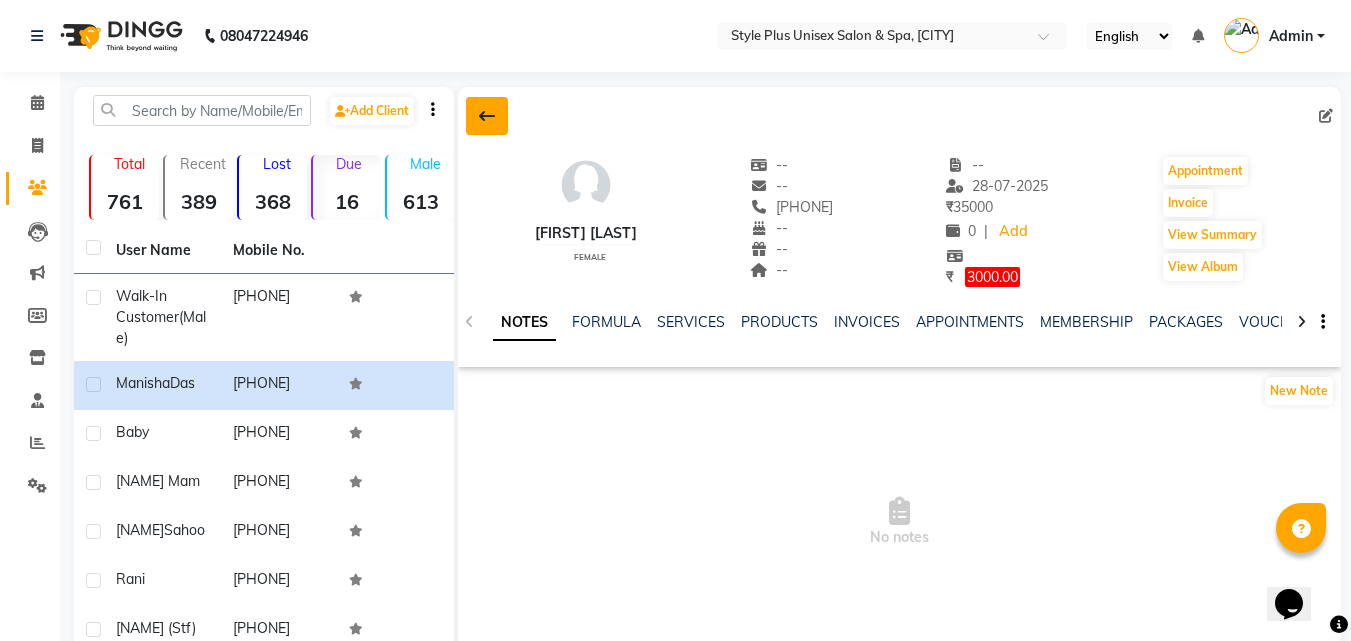 click 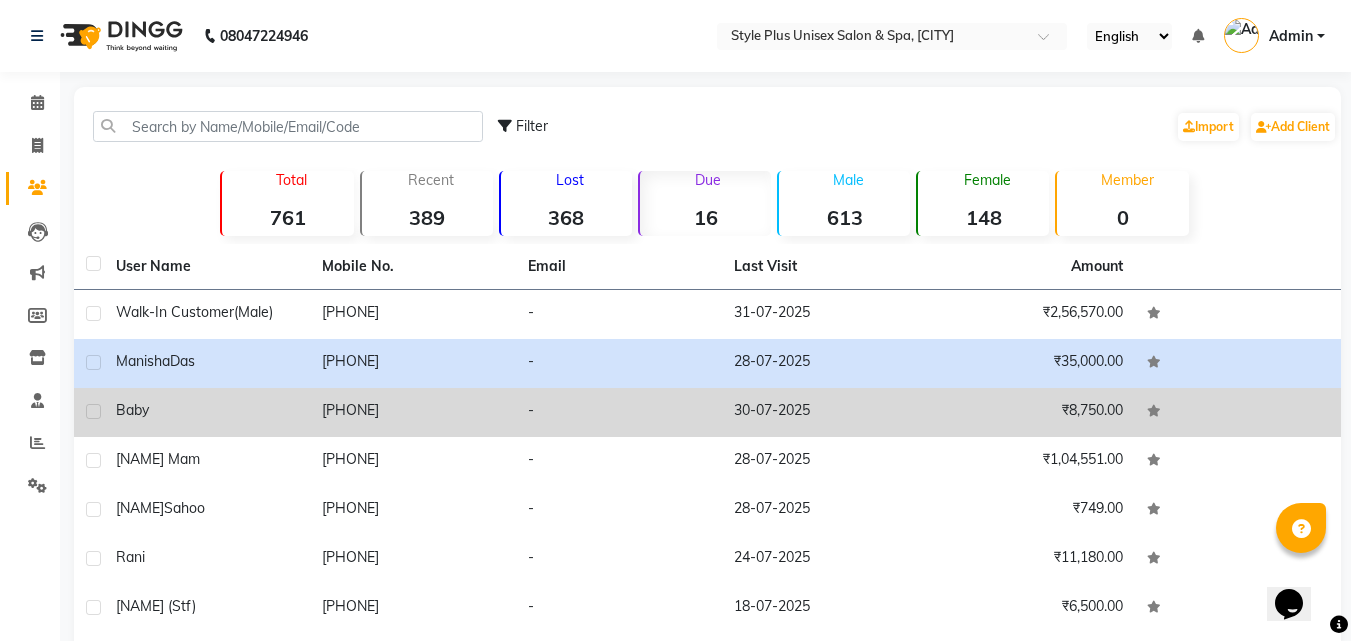 click on "[PHONE]" 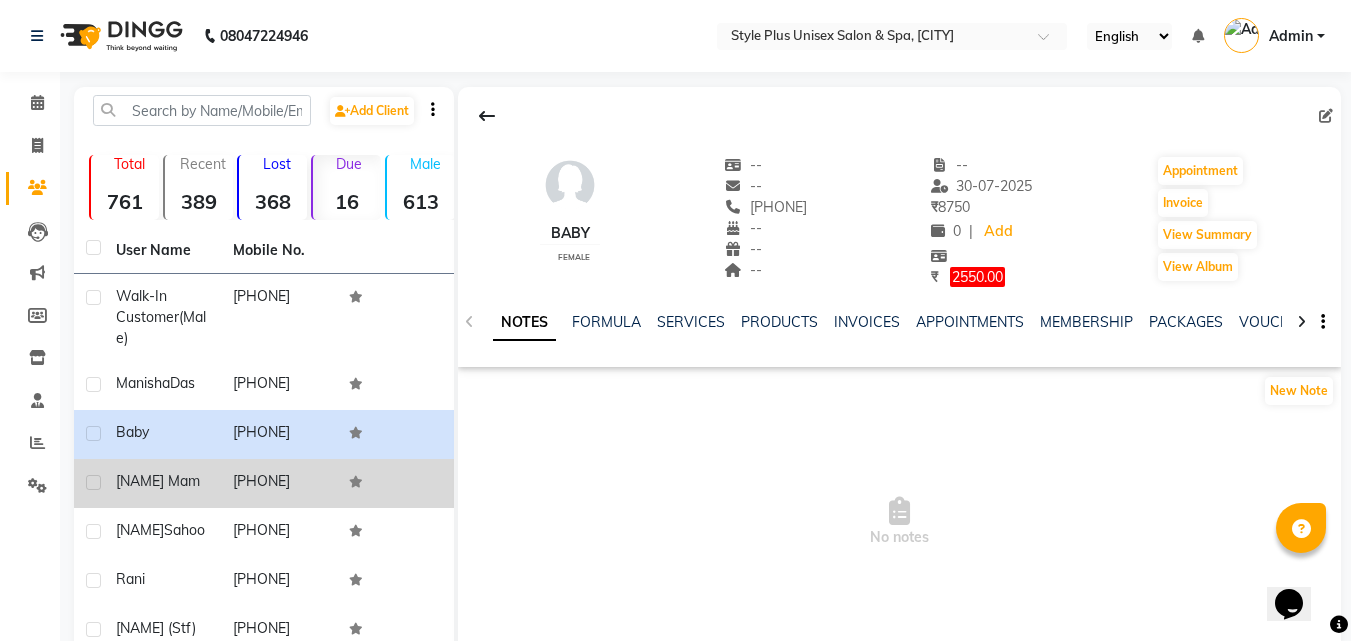 click on "[PHONE]" 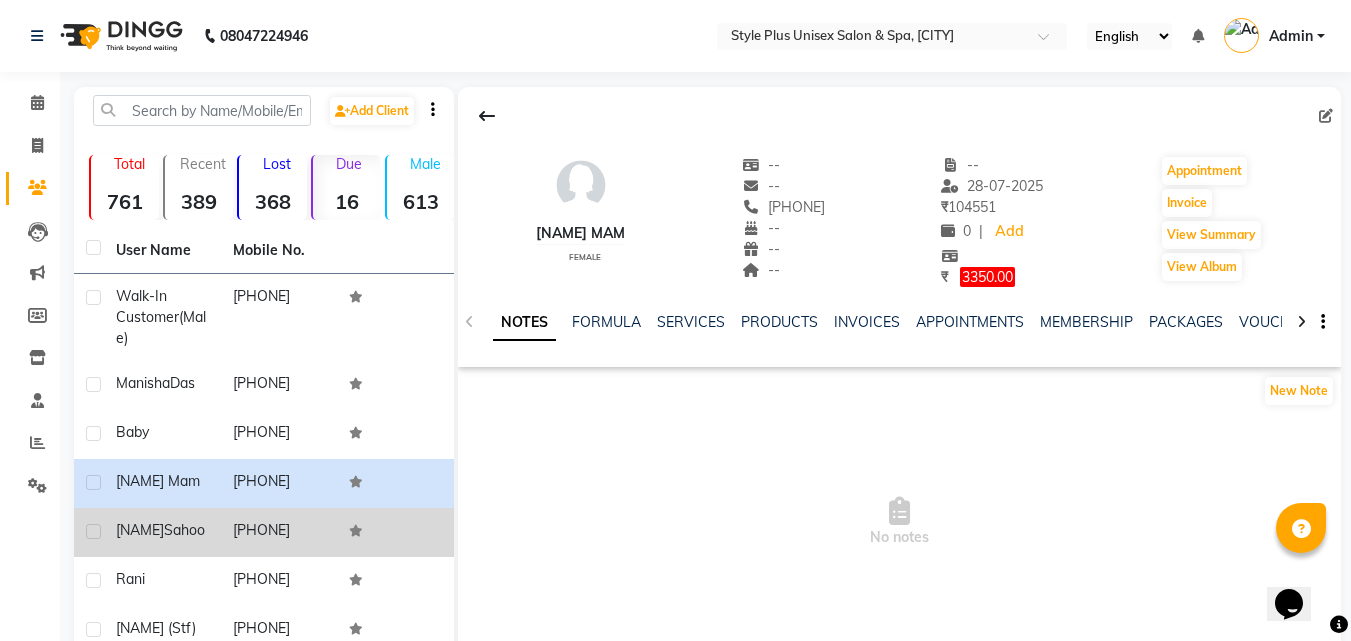 click on "[NAME]" 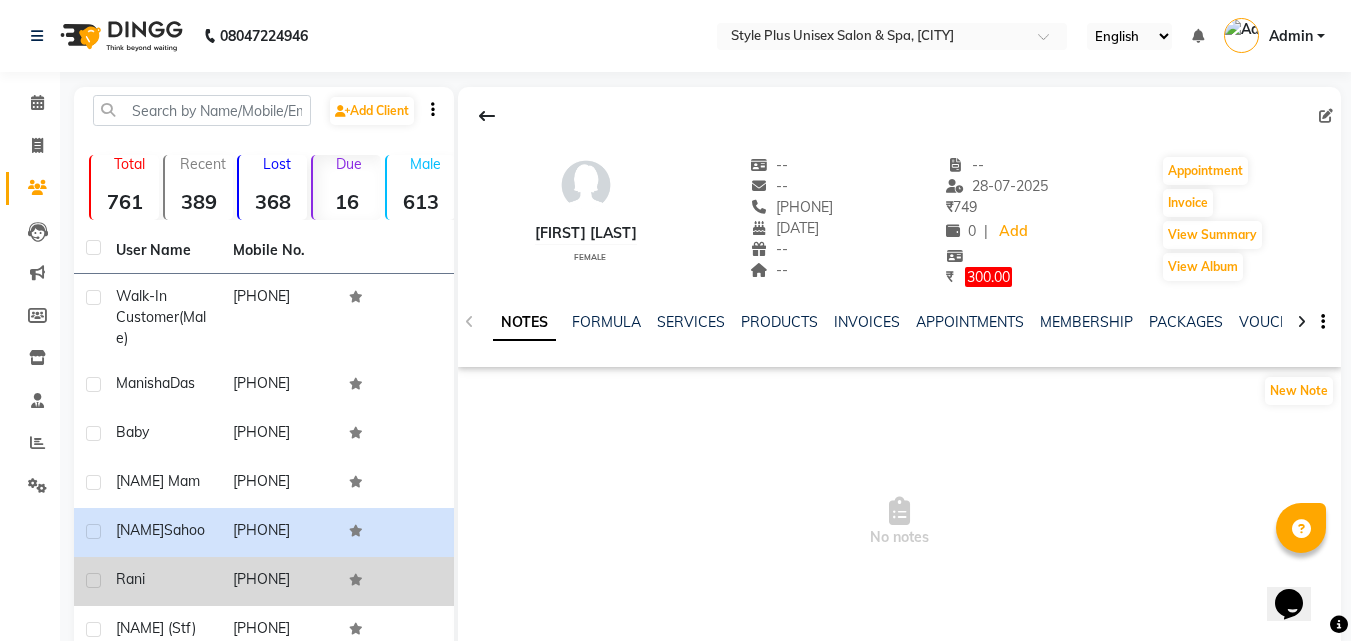 click on "Rani" 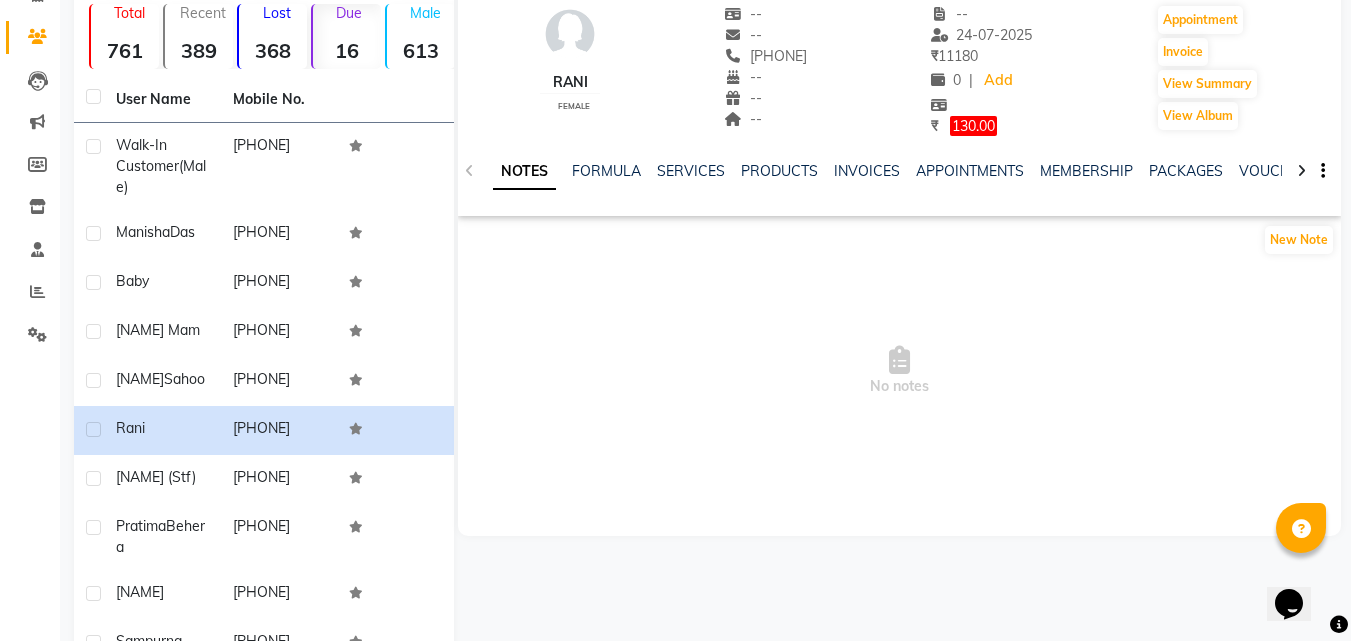 scroll, scrollTop: 160, scrollLeft: 0, axis: vertical 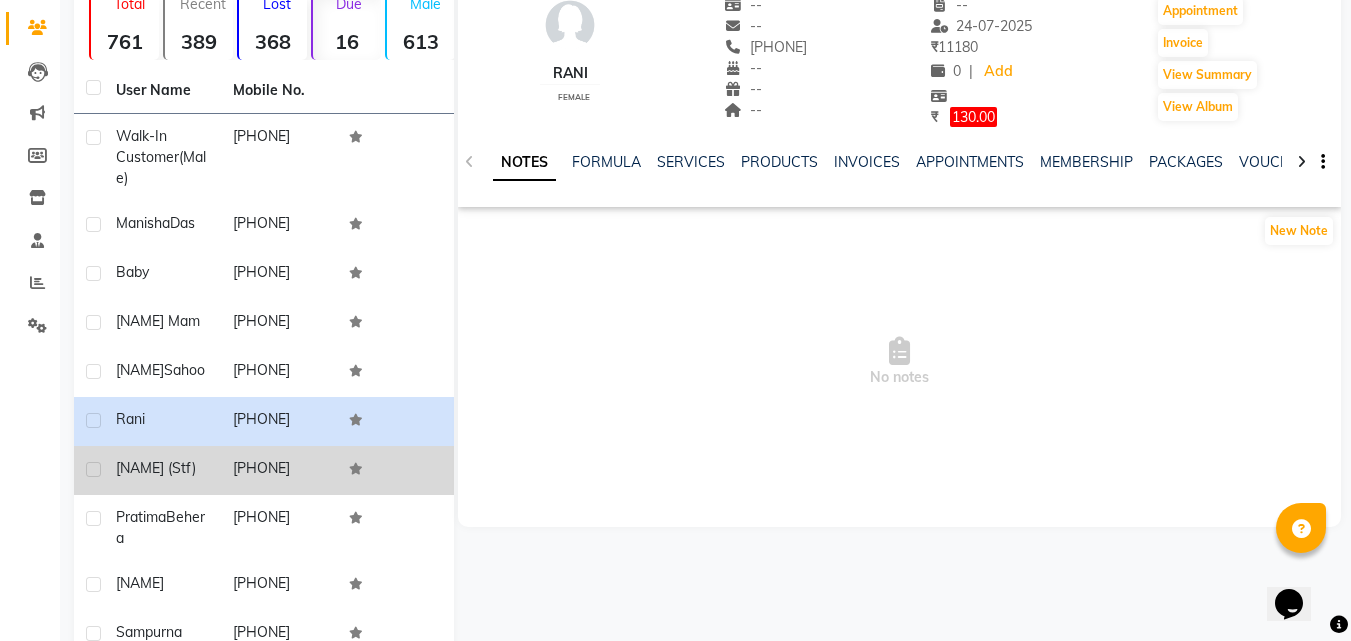 click on "[NAME] (Stf)" 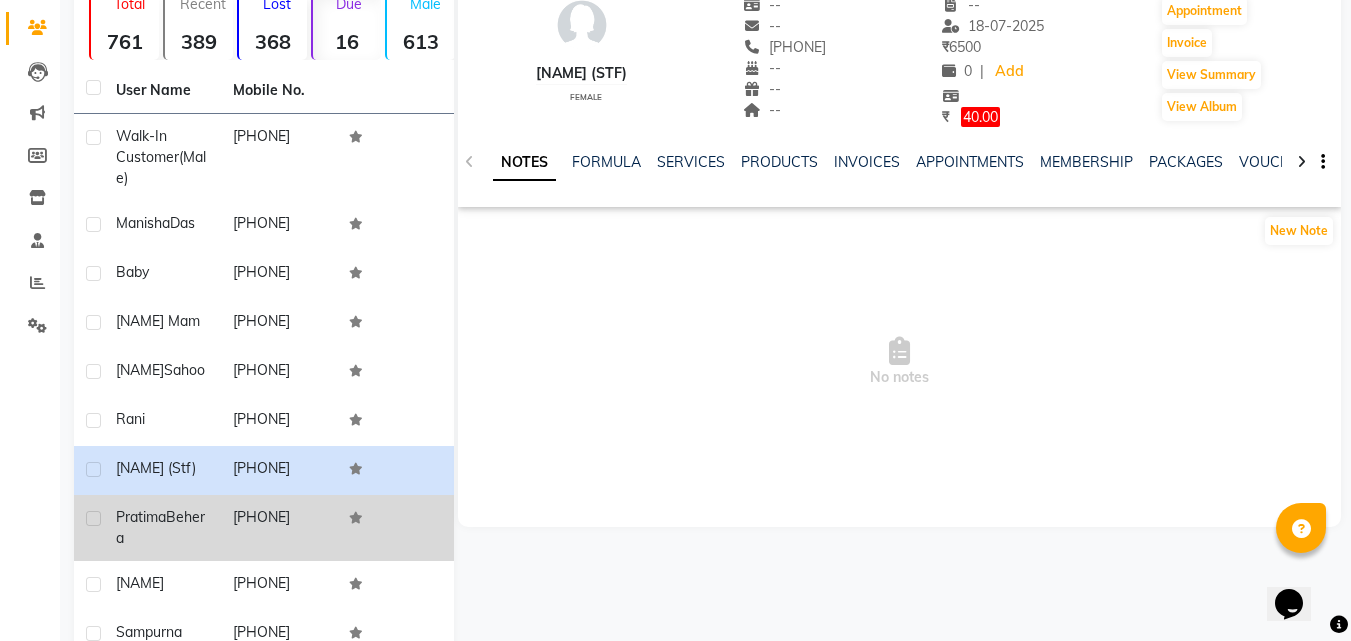 click on "[FIRST] [LAST]" 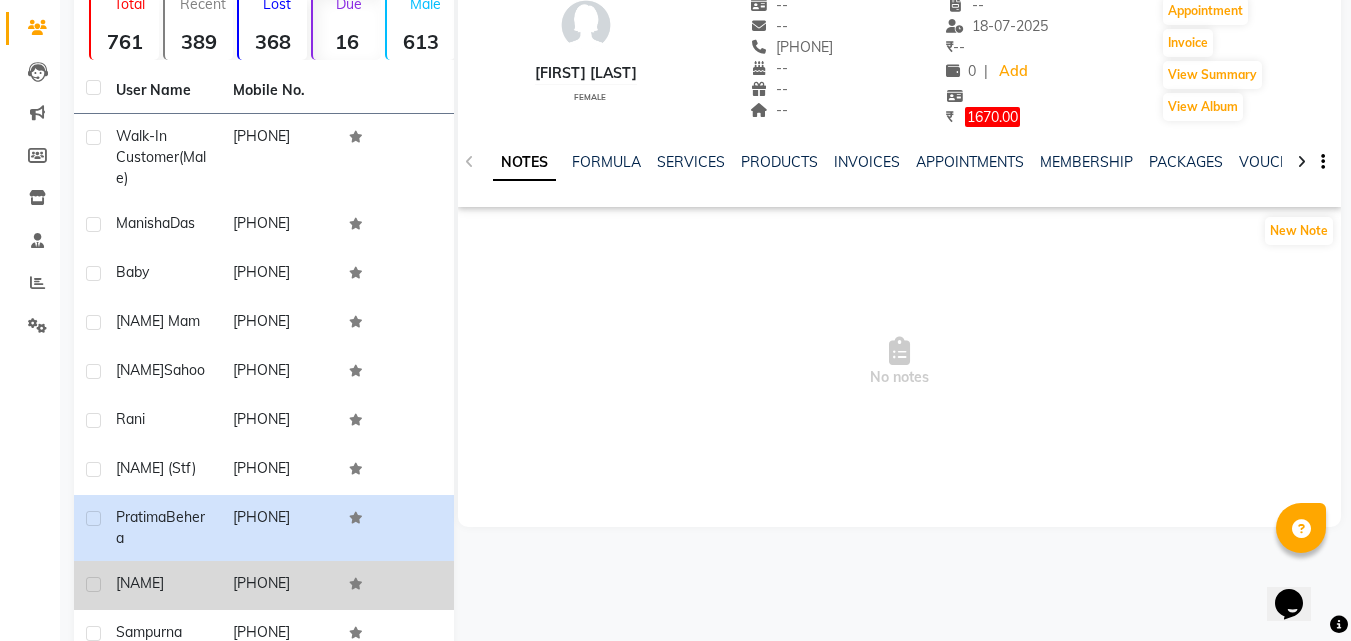 click on "[NAME]" 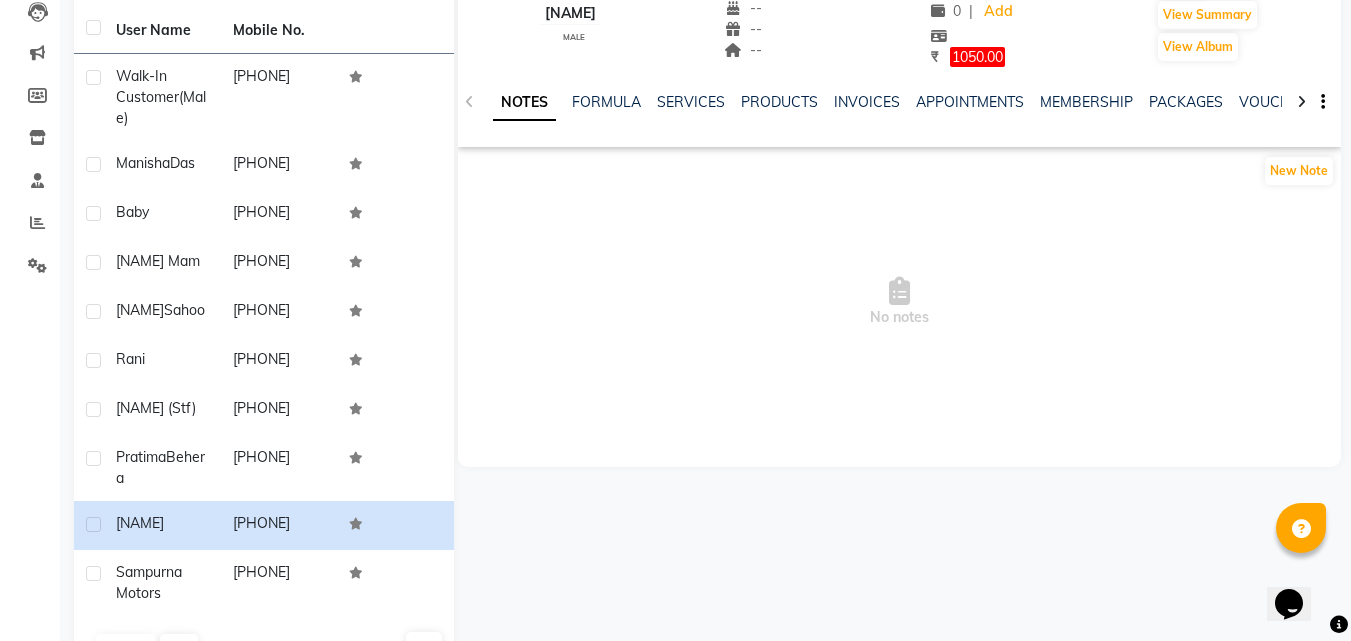 scroll, scrollTop: 254, scrollLeft: 0, axis: vertical 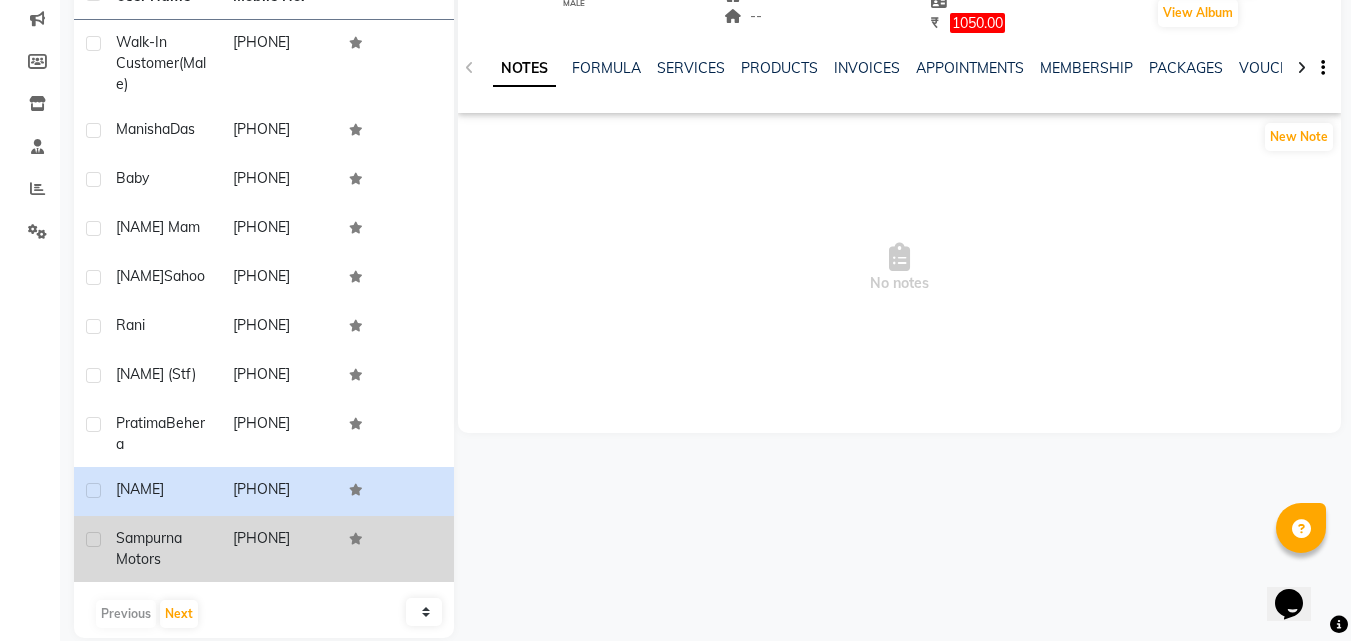 click on "Sampurna Motors" 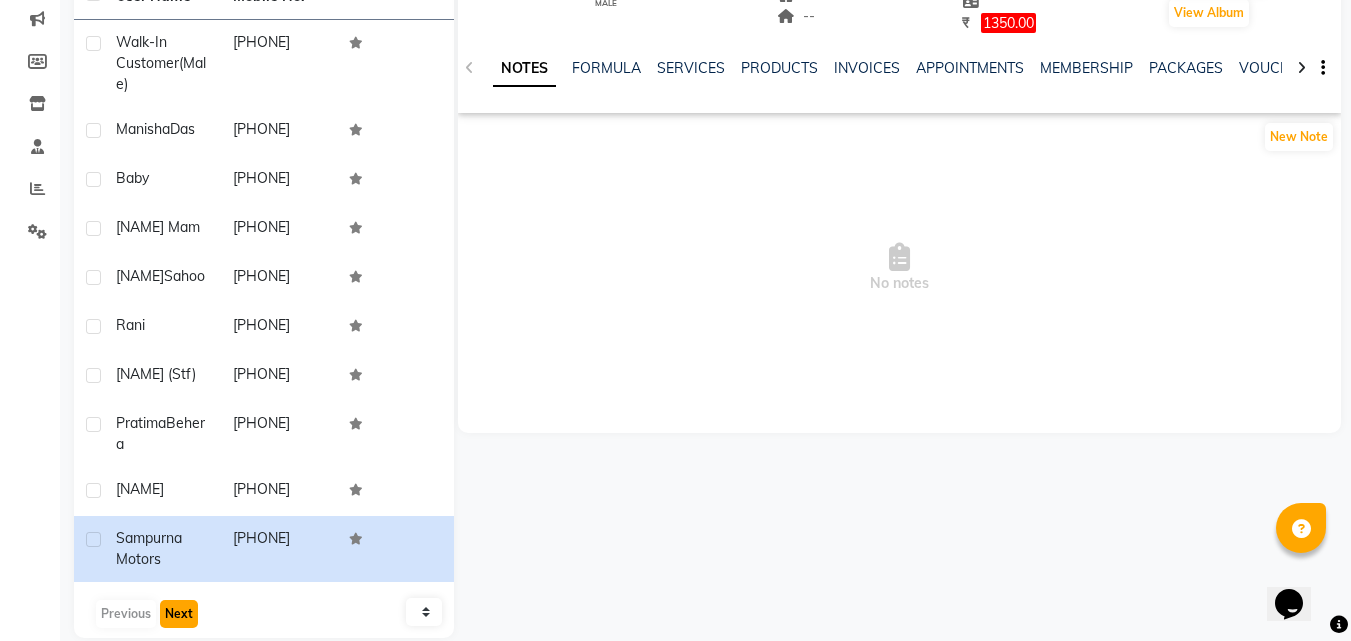 click on "Next" 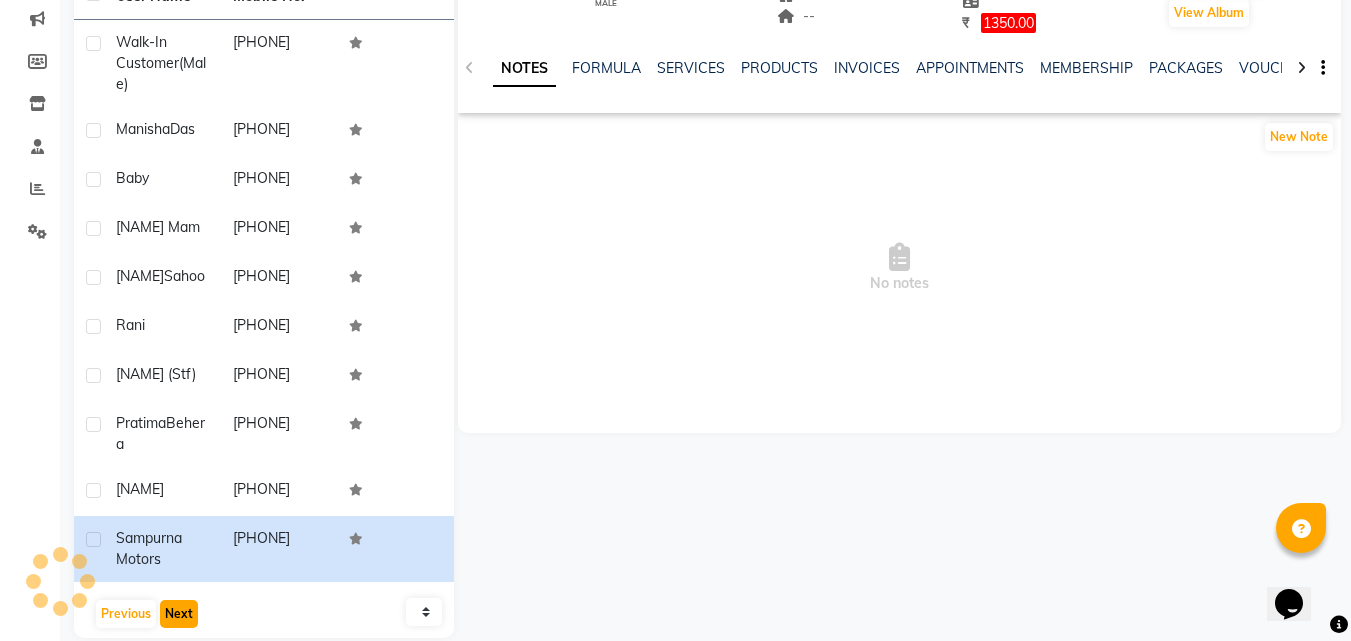 scroll, scrollTop: 85, scrollLeft: 0, axis: vertical 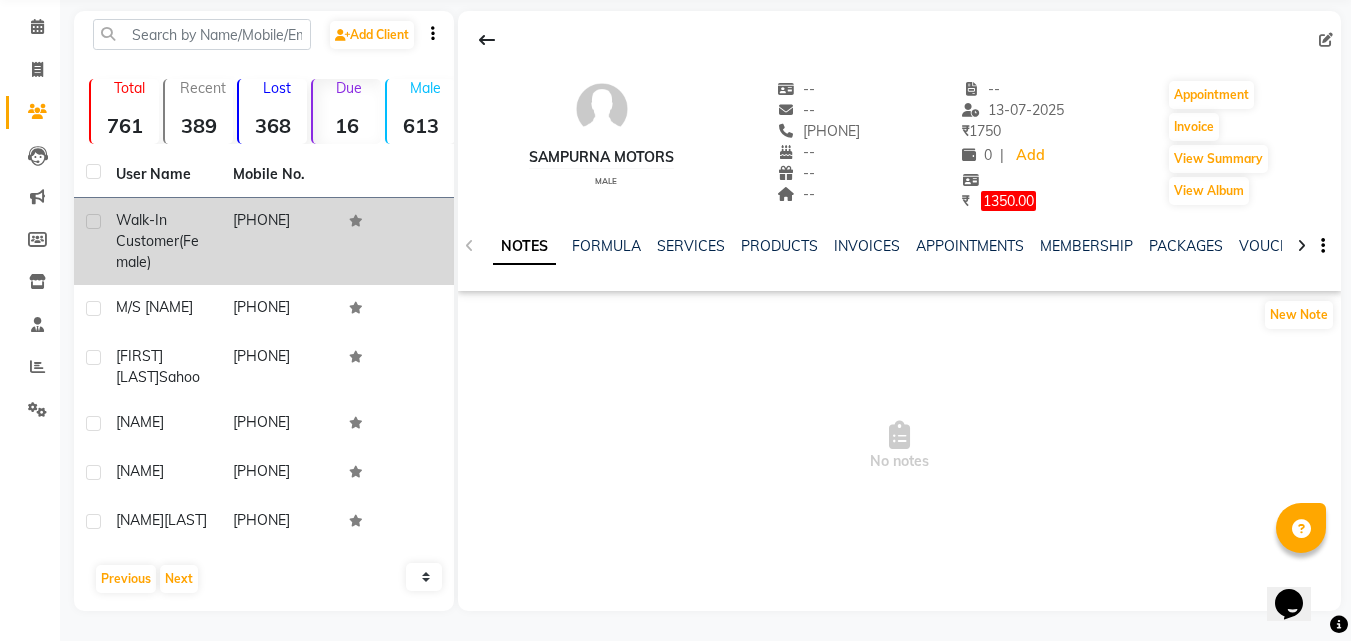 click on "Walk-in Customer  (Female)" 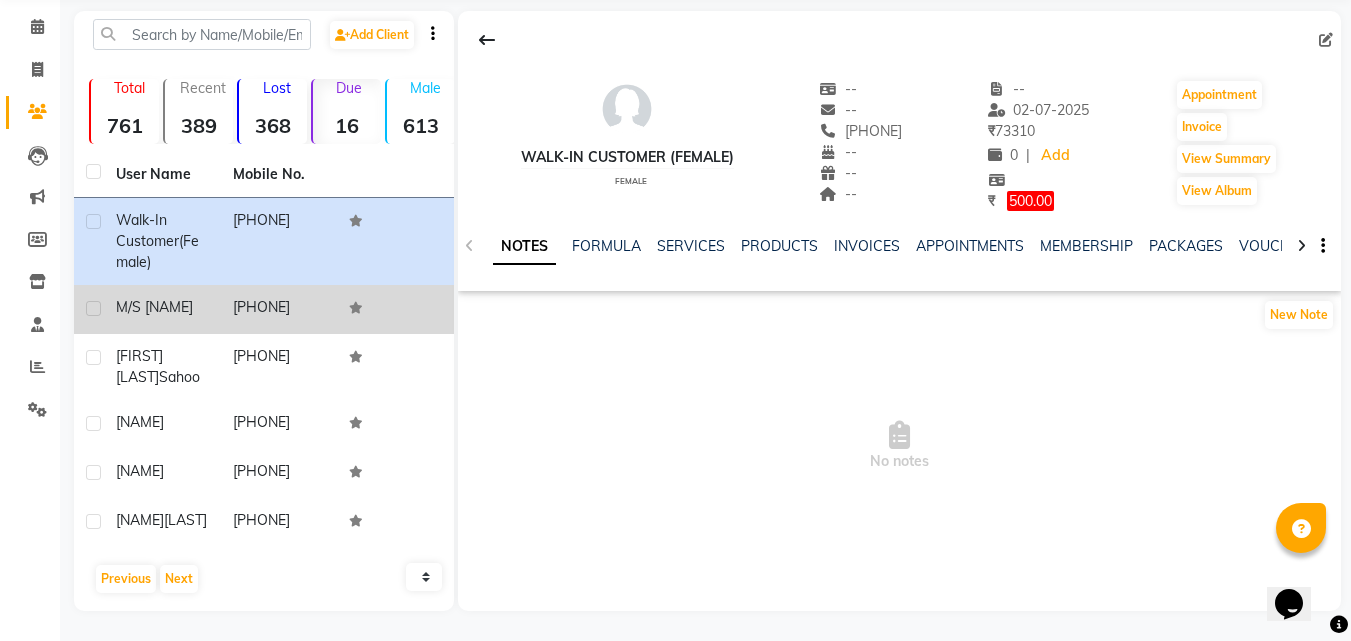 click on "M/S [NAME]" 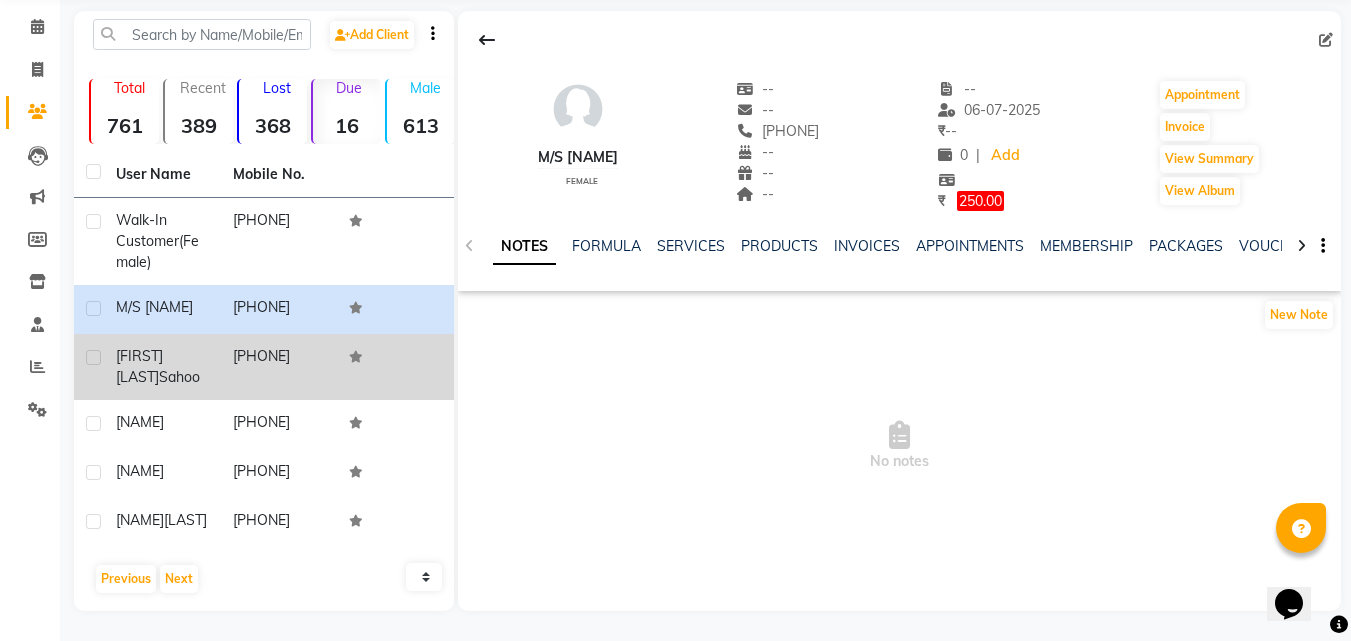 click on "[FIRST] [LAST] [LAST]" 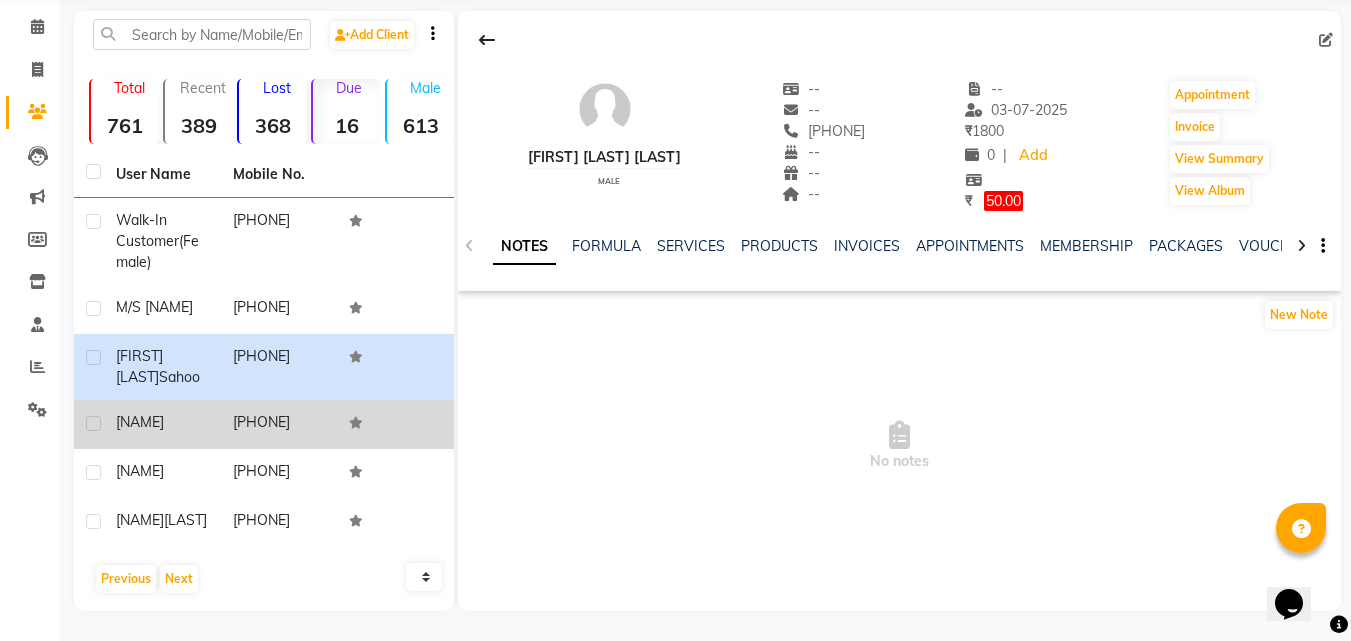 click on "[NAME]" 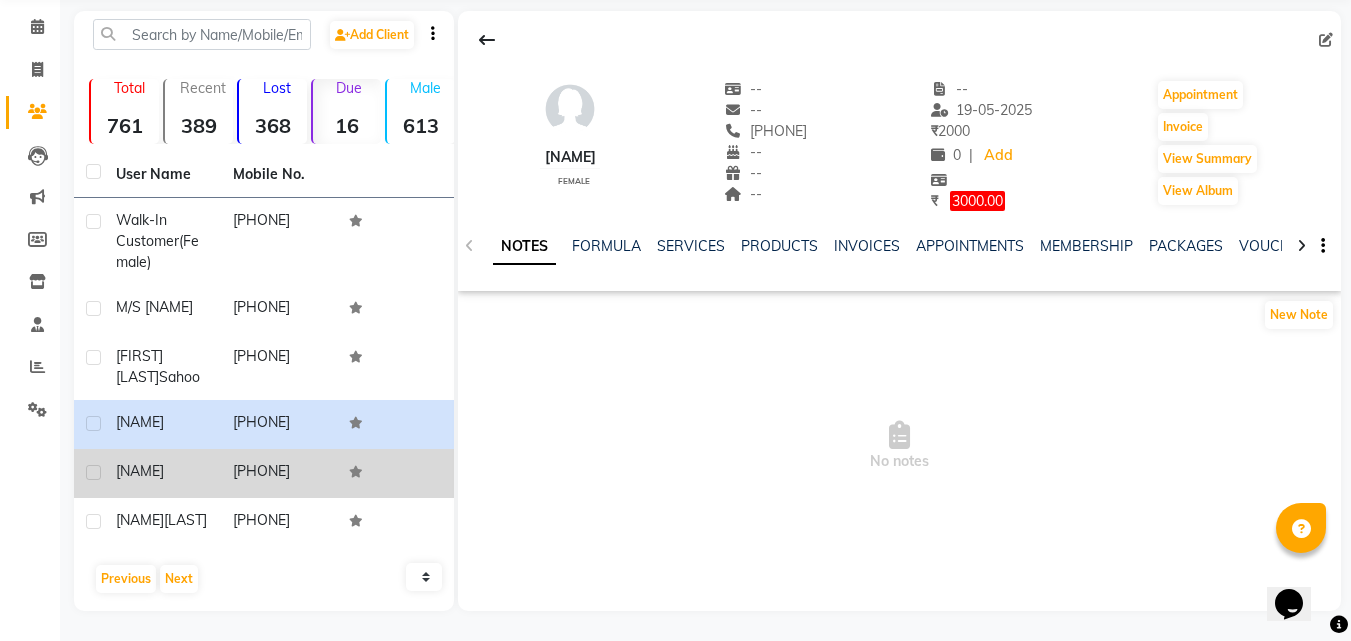 click on "[NAME]" 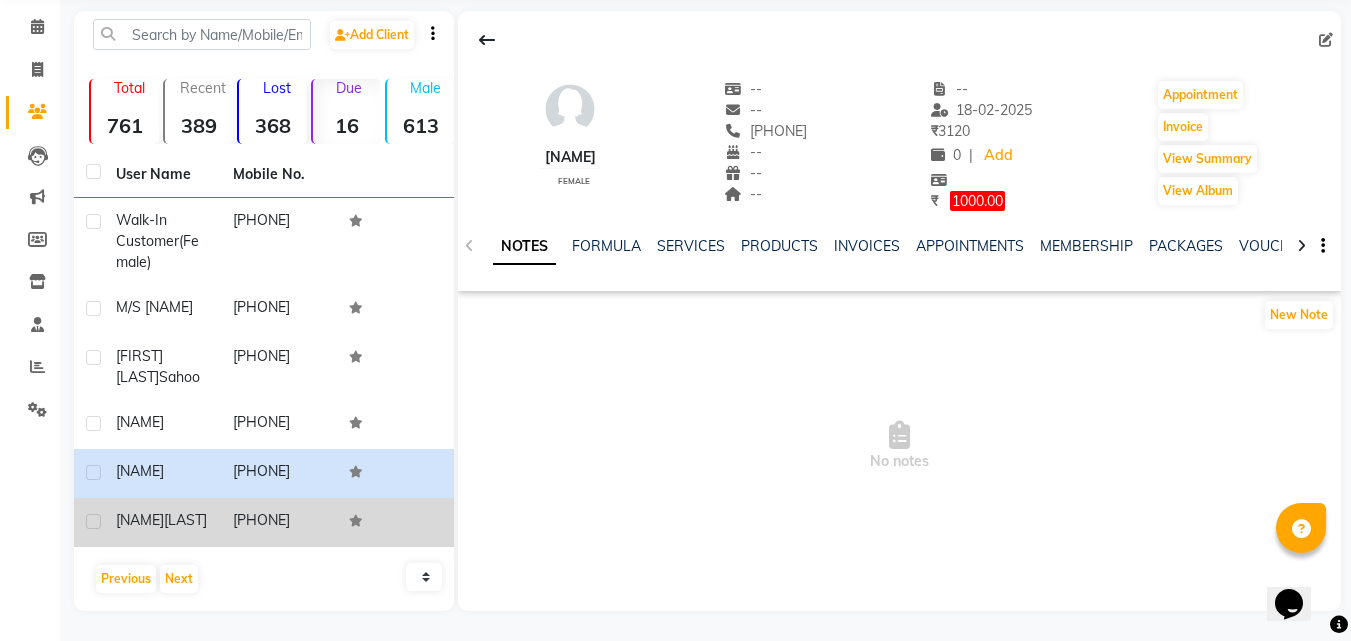click on "[NAME]" 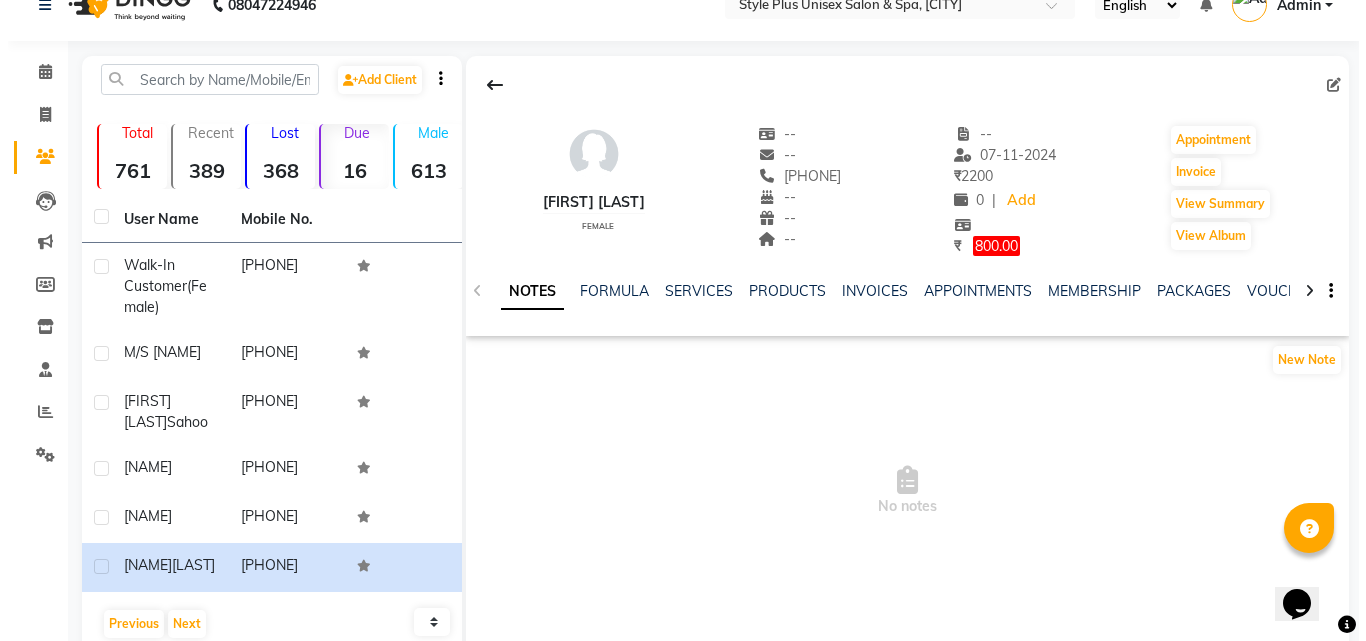scroll, scrollTop: 0, scrollLeft: 0, axis: both 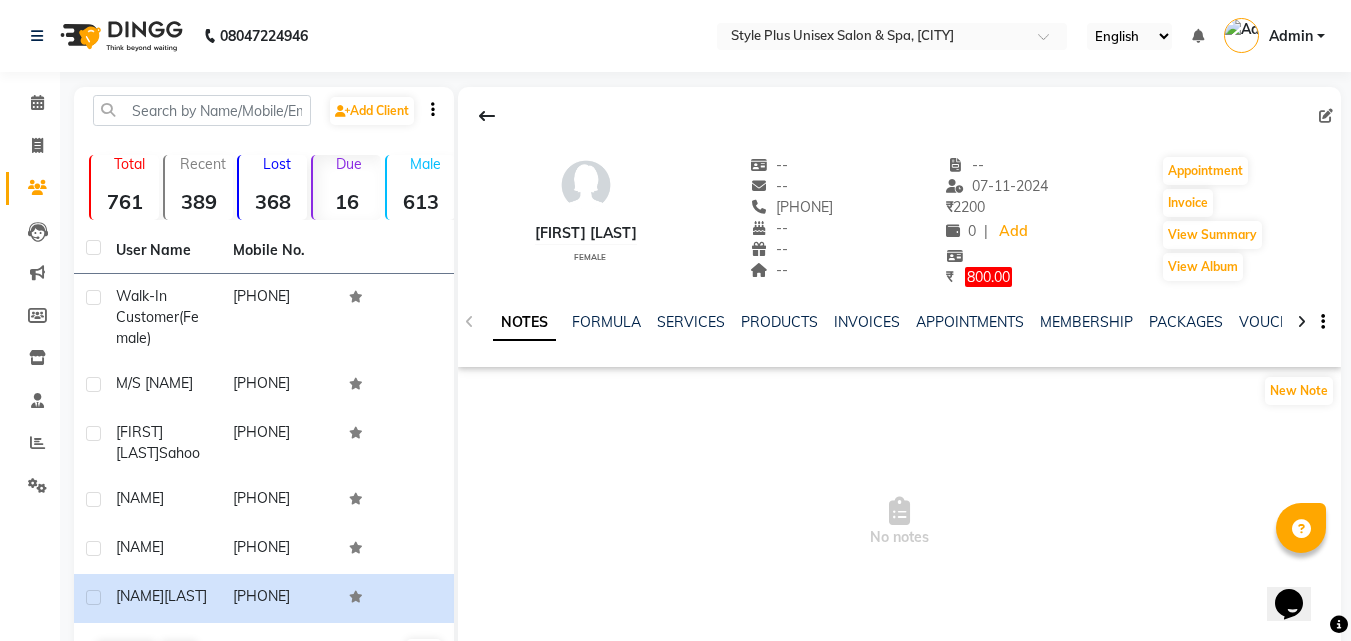 click on "Admin" at bounding box center [1274, 36] 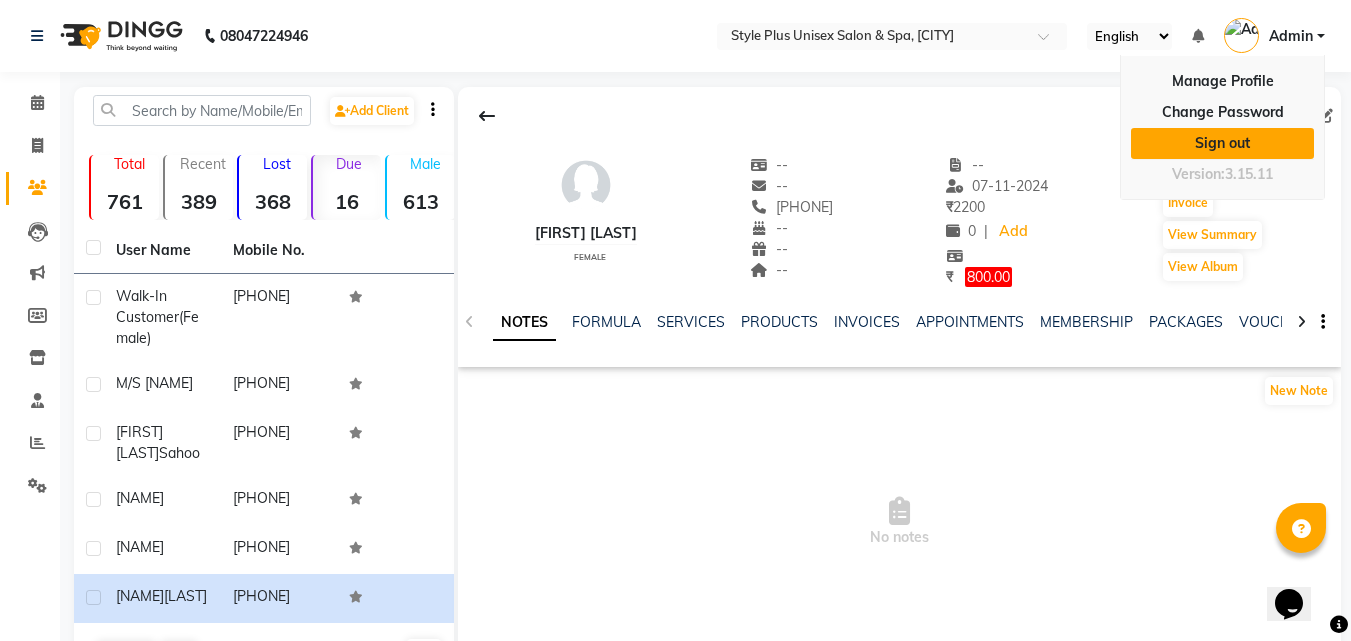 click on "Sign out" at bounding box center (1222, 143) 